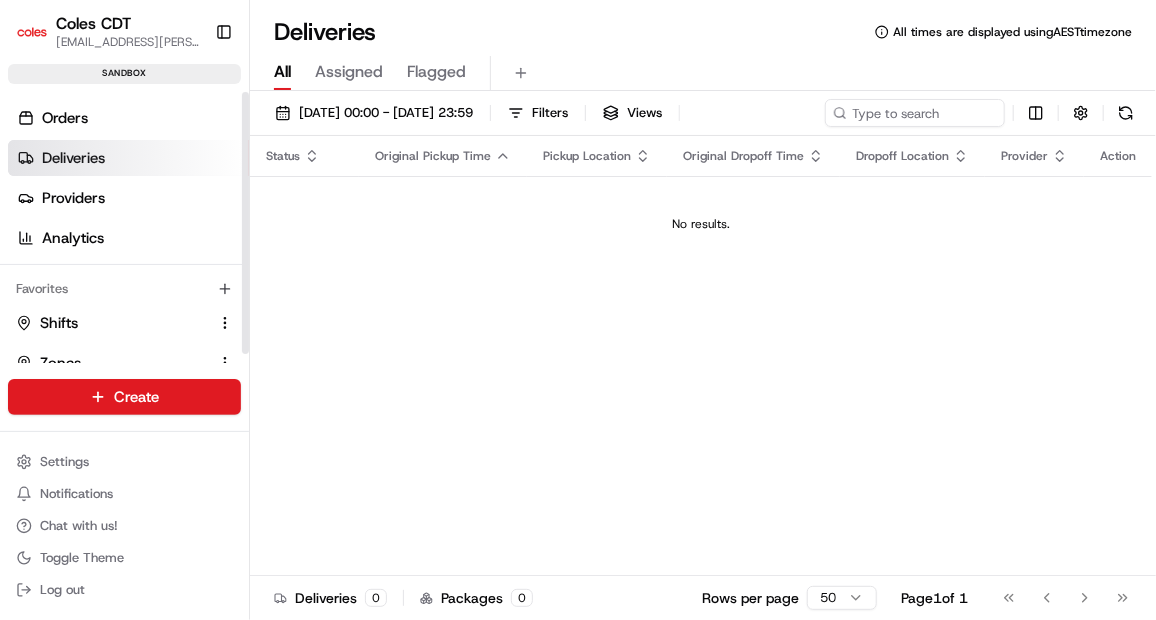 scroll, scrollTop: 0, scrollLeft: 0, axis: both 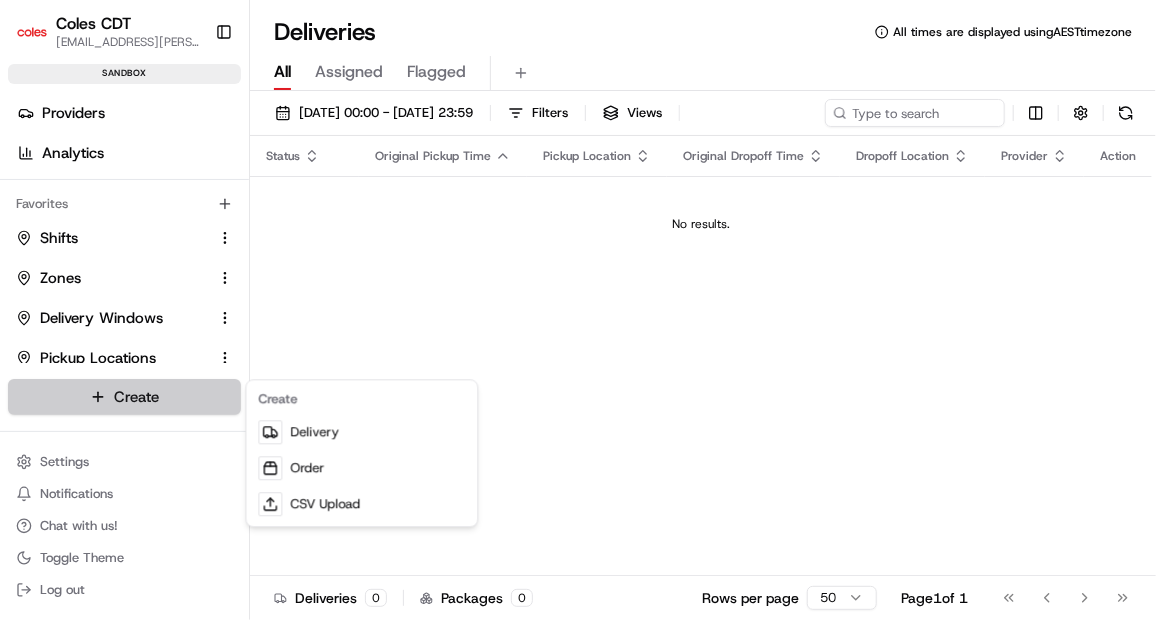 click on "Coles CDT [EMAIL_ADDRESS][PERSON_NAME][PERSON_NAME][DOMAIN_NAME] Toggle Sidebar sandbox Orders Deliveries Providers Analytics Favorites Shifts Zones Delivery Windows Pickup Locations Dropoff Locations Main Menu Members & Organization Organization Users Roles Preferences Customization Tracking Orchestration Automations Dispatch Strategy Optimization Strategy Locations Pickup Locations Dropoff Locations Zones Shifts Delivery Windows Billing Billing Refund Requests Integrations Notification Triggers Webhooks API Keys Request Logs Create Settings Notifications Chat with us! Toggle Theme Log out Deliveries All times are displayed using  AEST  timezone All Assigned Flagged [DATE] 00:00 - [DATE] 23:59 Filters Views Status Original Pickup Time Pickup Location Original Dropoff Time Dropoff Location Provider Action No results. Deliveries 0 Packages 0 Rows per page 50 Page  1  of   1 Go to first page Go to previous page Go to next page Go to last page" at bounding box center [578, 310] 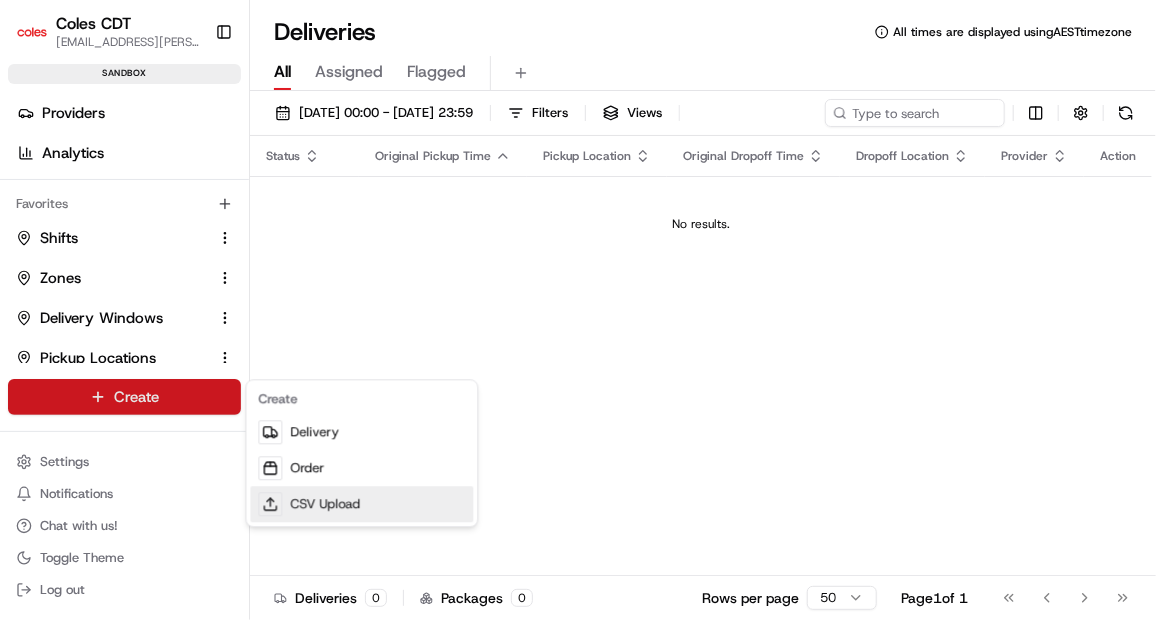 click on "CSV Upload" at bounding box center (361, 504) 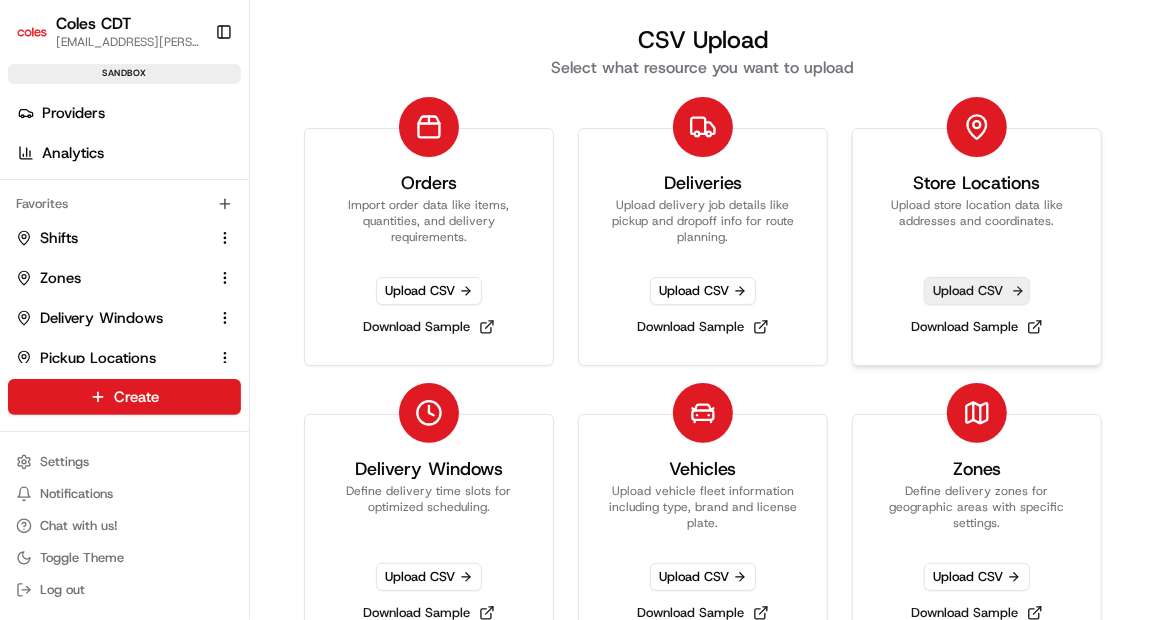 click on "Upload CSV" at bounding box center [977, 291] 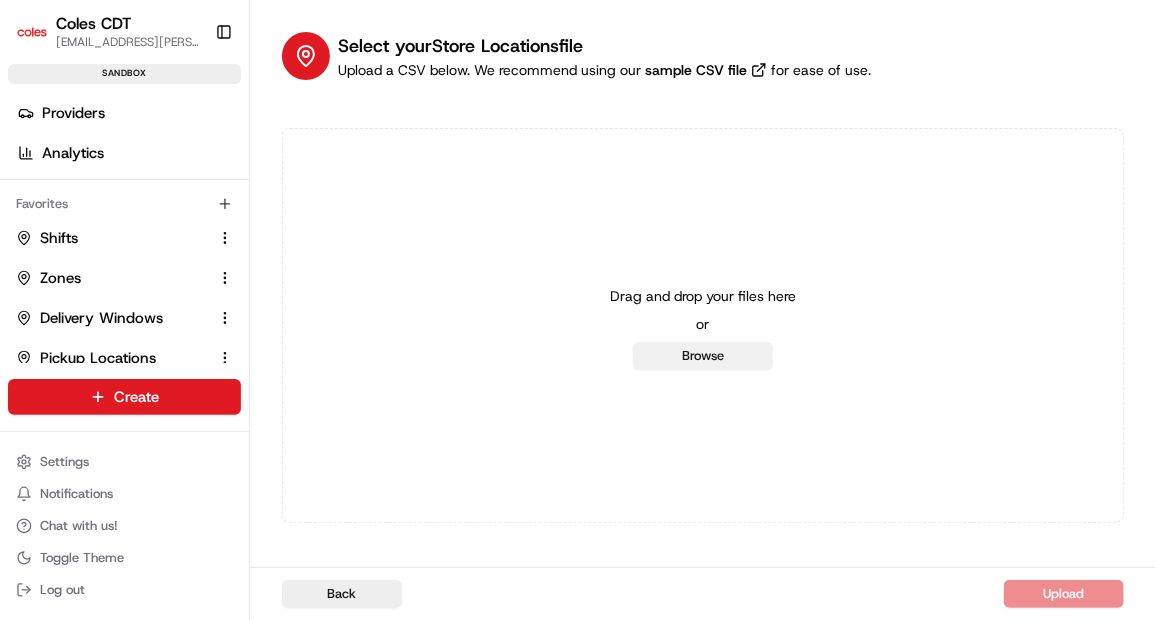 click on "Browse" at bounding box center [703, 356] 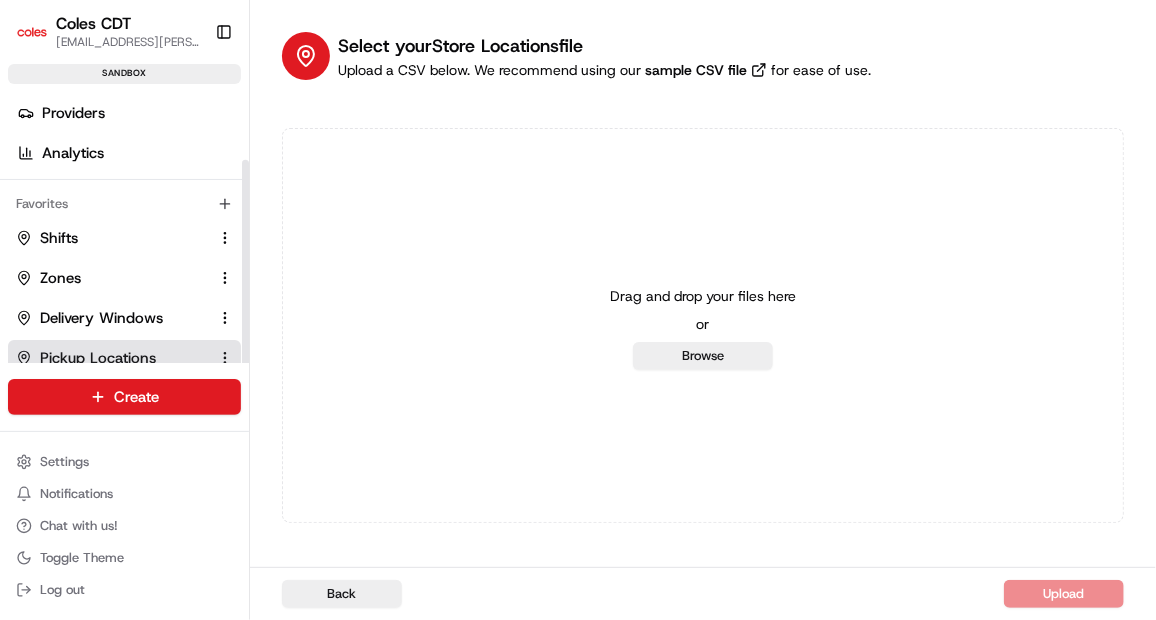 click on "Pickup Locations" at bounding box center [98, 358] 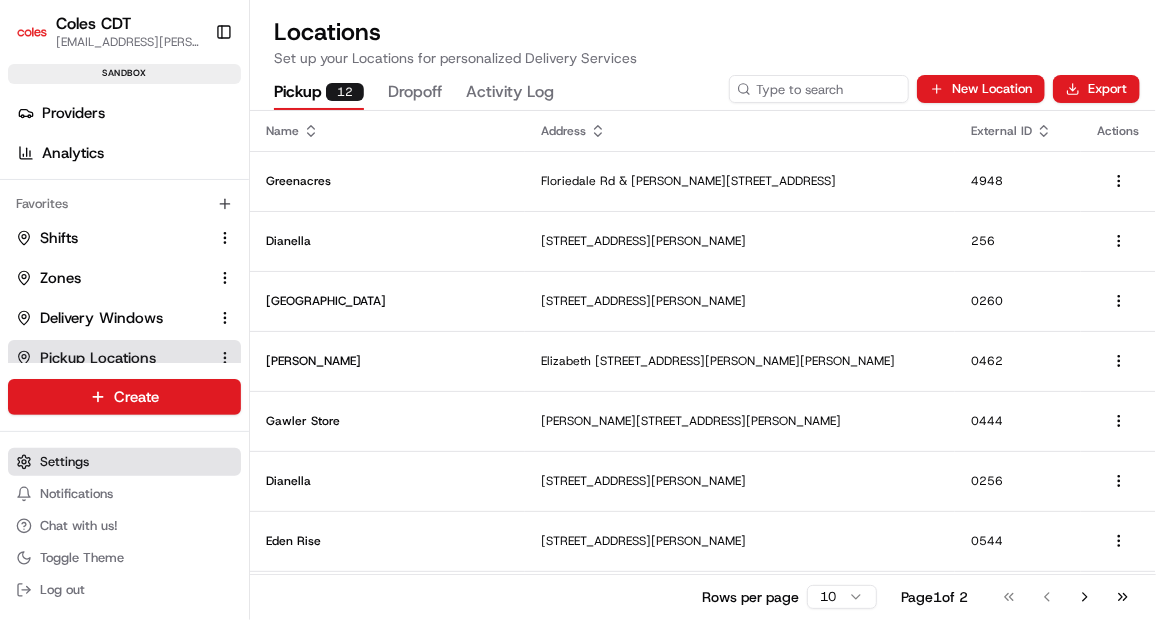 click on "Settings" at bounding box center [124, 462] 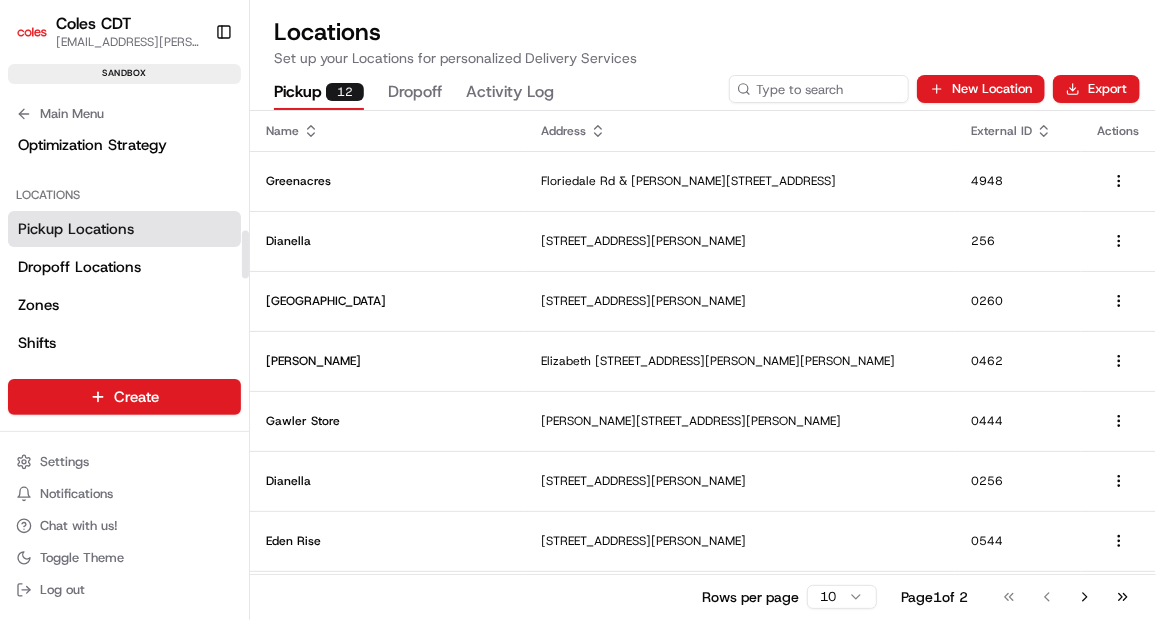 scroll, scrollTop: 467, scrollLeft: 0, axis: vertical 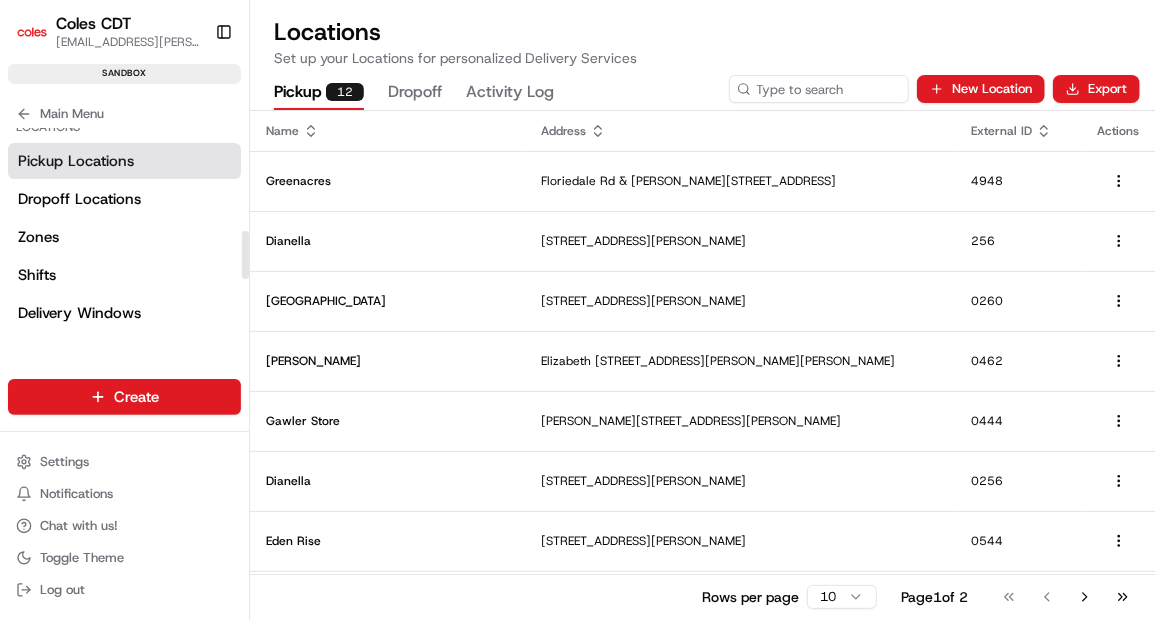 click on "Pickup Locations" at bounding box center (76, 161) 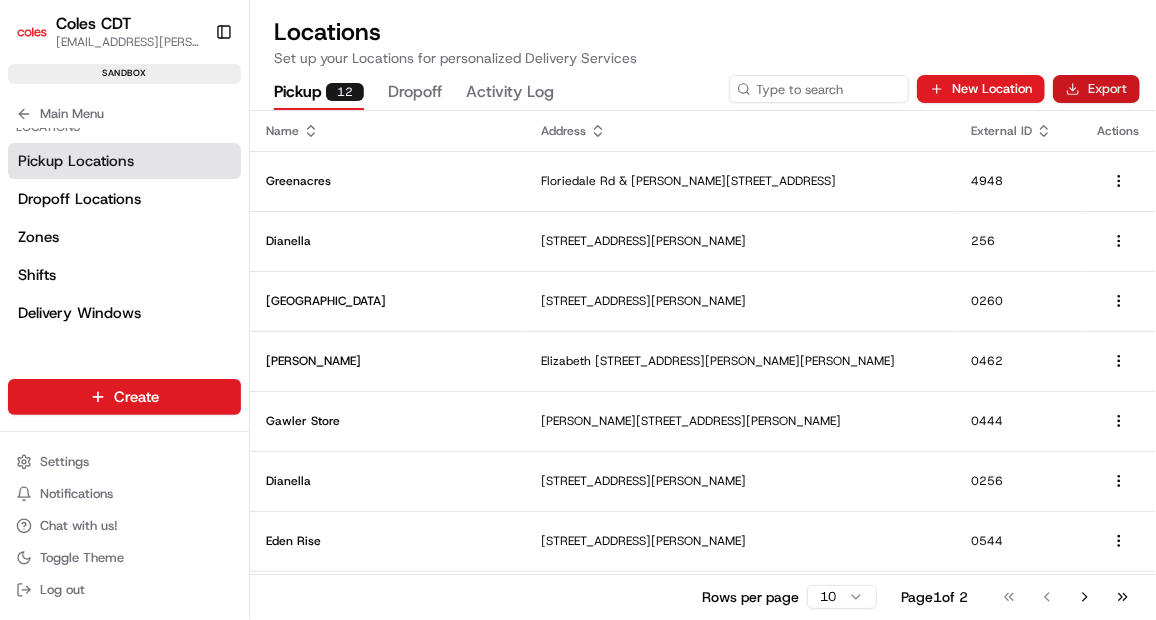 click on "Export" at bounding box center (1096, 89) 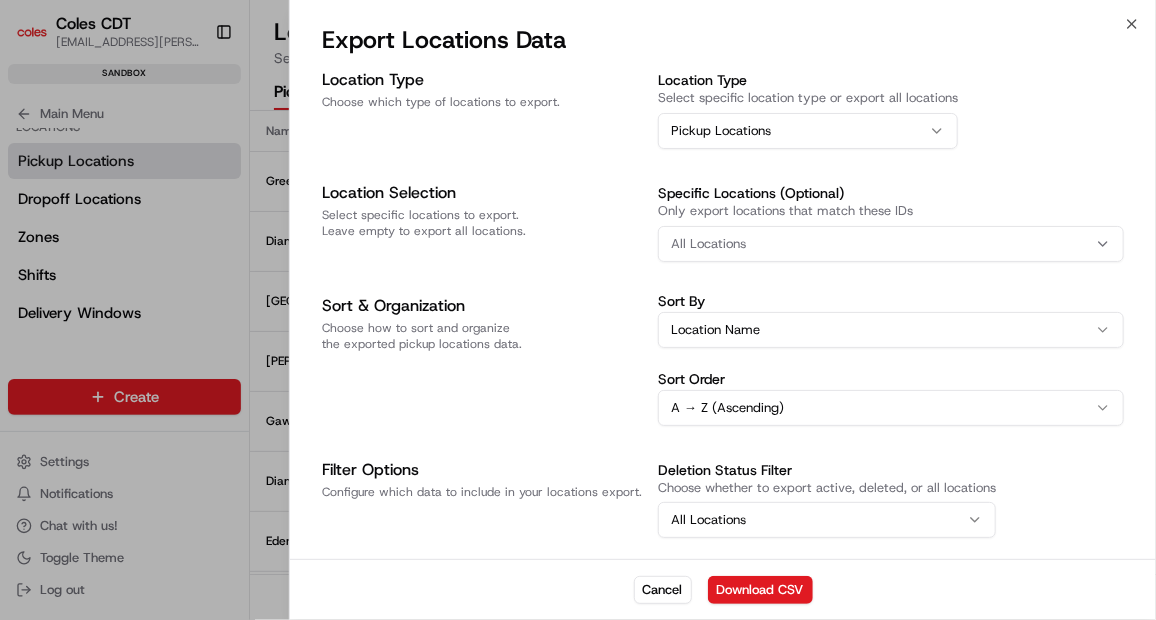 click on "All Locations" at bounding box center [891, 244] 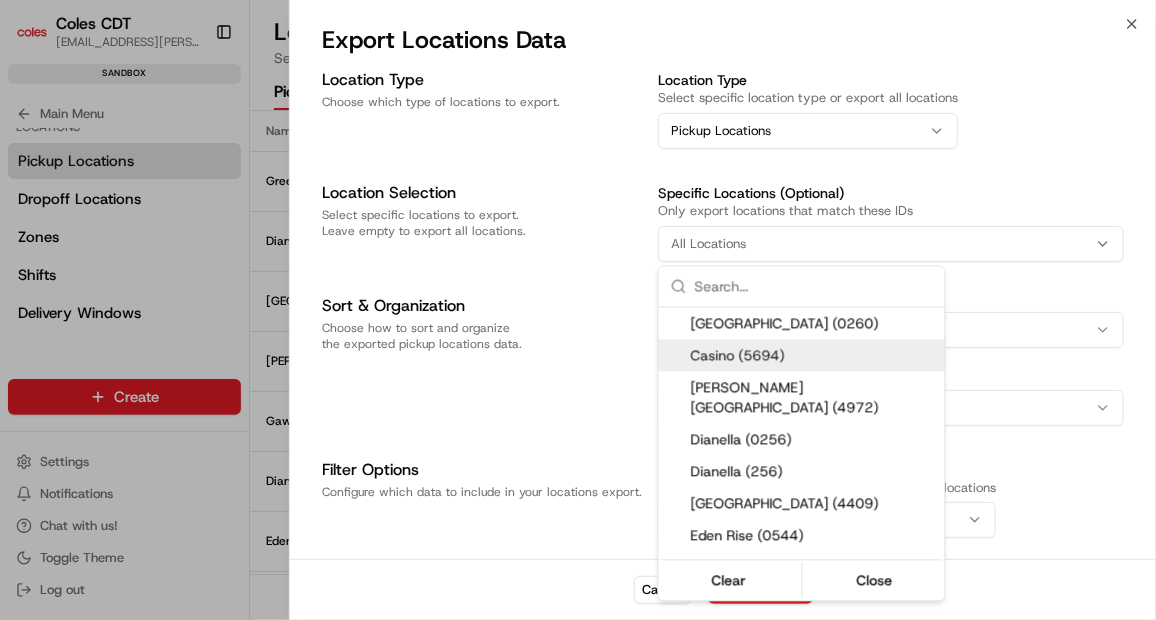 click on "Coles CDT [EMAIL_ADDRESS][PERSON_NAME][PERSON_NAME][DOMAIN_NAME] Toggle Sidebar sandbox Orders Deliveries Providers Analytics Favorites Shifts Zones Delivery Windows Pickup Locations Dropoff Locations Main Menu Members & Organization Organization Users Roles Preferences Customization Tracking Orchestration Automations Dispatch Strategy Optimization Strategy Locations Pickup Locations Dropoff Locations Zones Shifts Delivery Windows Billing Billing Refund Requests Integrations Notification Triggers Webhooks API Keys Request Logs Create Settings Notifications Chat with us! Toggle Theme Log out Locations Set up your Locations for personalized Delivery Services Pickup 12 Dropoff Activity Log New Location Export Name Address External ID Actions Greenacres [GEOGRAPHIC_DATA][PERSON_NAME][STREET_ADDRESS] Dianella [STREET_ADDRESS] [STREET_ADDRESS] [STREET_ADDRESS][PERSON_NAME], AU [STREET_ADDRESS][PERSON_NAME][PERSON_NAME][PERSON_NAME][PERSON_NAME] 0462 1" at bounding box center (578, 310) 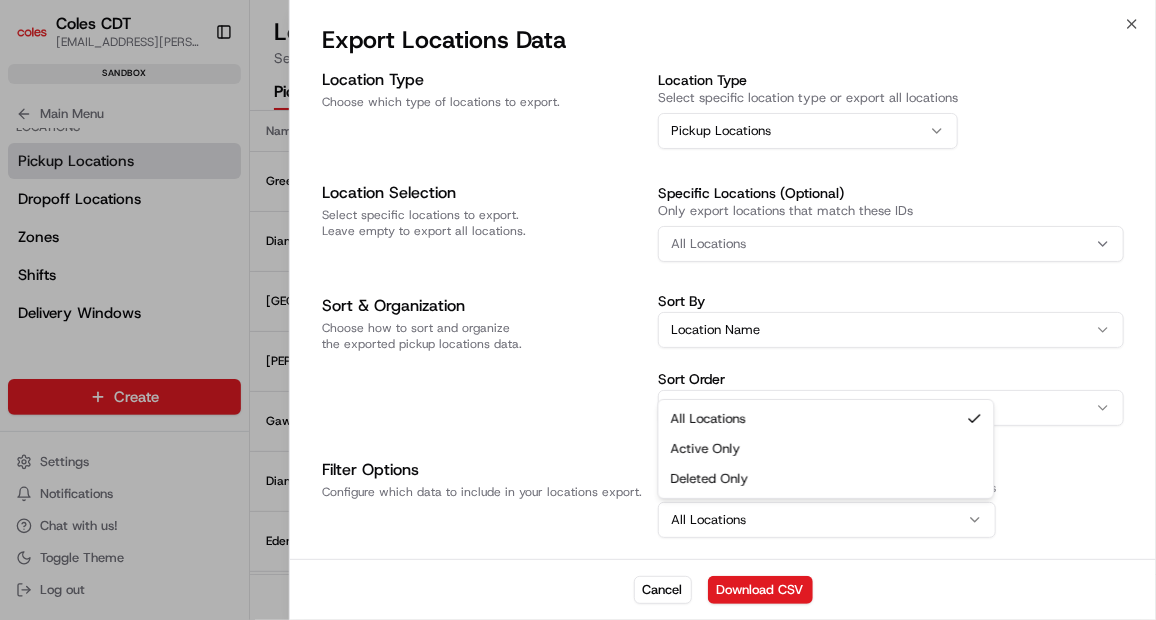 click on "All Locations" at bounding box center [827, 520] 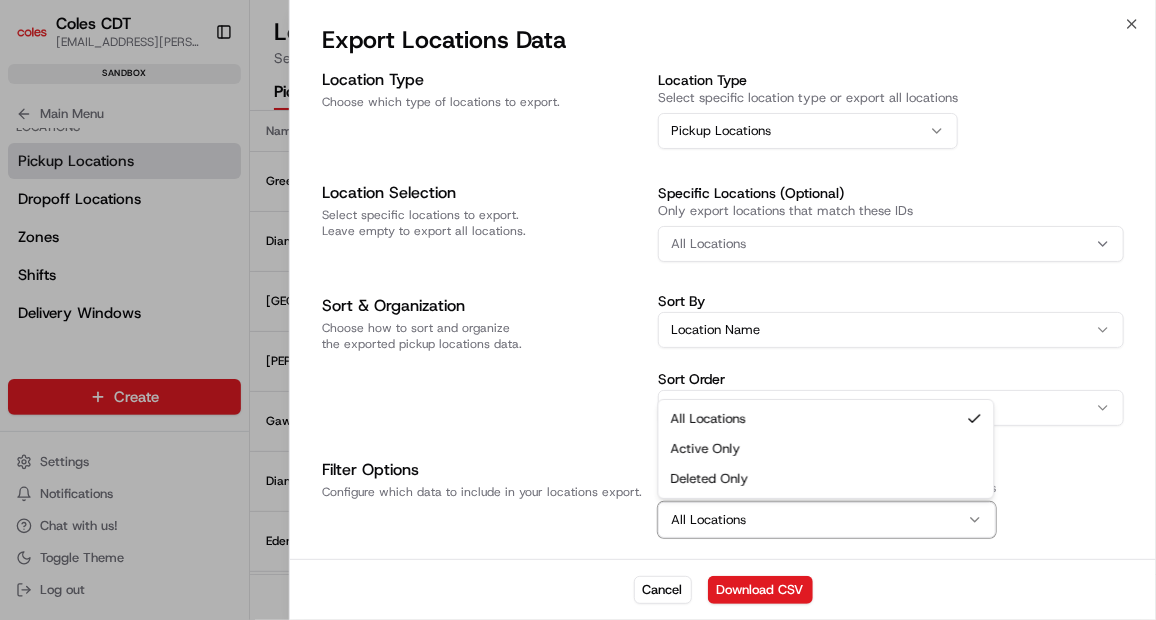 click on "Location Type Choose which type of locations to export. Location Type Select specific location type or export all locations Pickup Locations Location Selection Select specific locations to export. Leave empty to export all locations. Specific Locations (Optional) Only export locations that match these IDs All Locations Sort & Organization Choose how to sort and organize the exported pickup locations data. Sort By Location Name Sort Order A → Z (Ascending) Filter Options Configure which data to include in your locations export. Deletion Status Filter Choose whether to export active, deleted, or all locations All Locations" at bounding box center (723, 311) 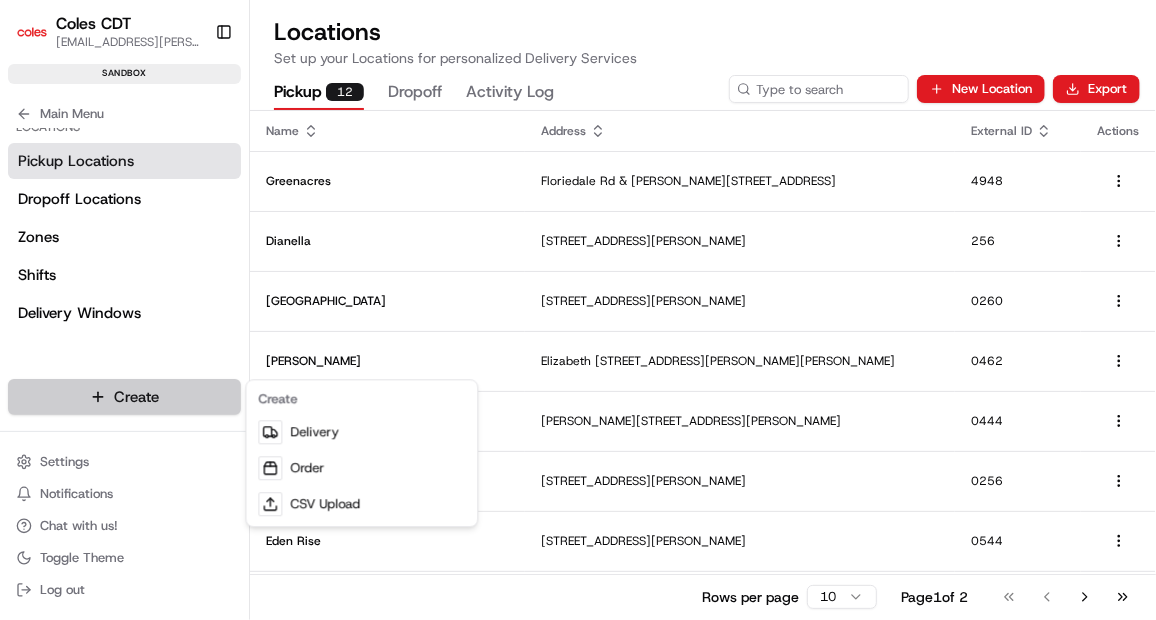 click on "Coles CDT [EMAIL_ADDRESS][PERSON_NAME][PERSON_NAME][DOMAIN_NAME] Toggle Sidebar sandbox Orders Deliveries Providers Analytics Favorites Shifts Zones Delivery Windows Pickup Locations Dropoff Locations Main Menu Members & Organization Organization Users Roles Preferences Customization Tracking Orchestration Automations Dispatch Strategy Optimization Strategy Locations Pickup Locations Dropoff Locations Zones Shifts Delivery Windows Billing Billing Refund Requests Integrations Notification Triggers Webhooks API Keys Request Logs Create Settings Notifications Chat with us! Toggle Theme Log out Locations Set up your Locations for personalized Delivery Services Pickup 12 Dropoff Activity Log New Location Export Name Address External ID Actions Greenacres [GEOGRAPHIC_DATA][PERSON_NAME][STREET_ADDRESS] Dianella [STREET_ADDRESS] [STREET_ADDRESS] [STREET_ADDRESS][PERSON_NAME], AU [STREET_ADDRESS][PERSON_NAME][PERSON_NAME][PERSON_NAME][PERSON_NAME]" at bounding box center (578, 310) 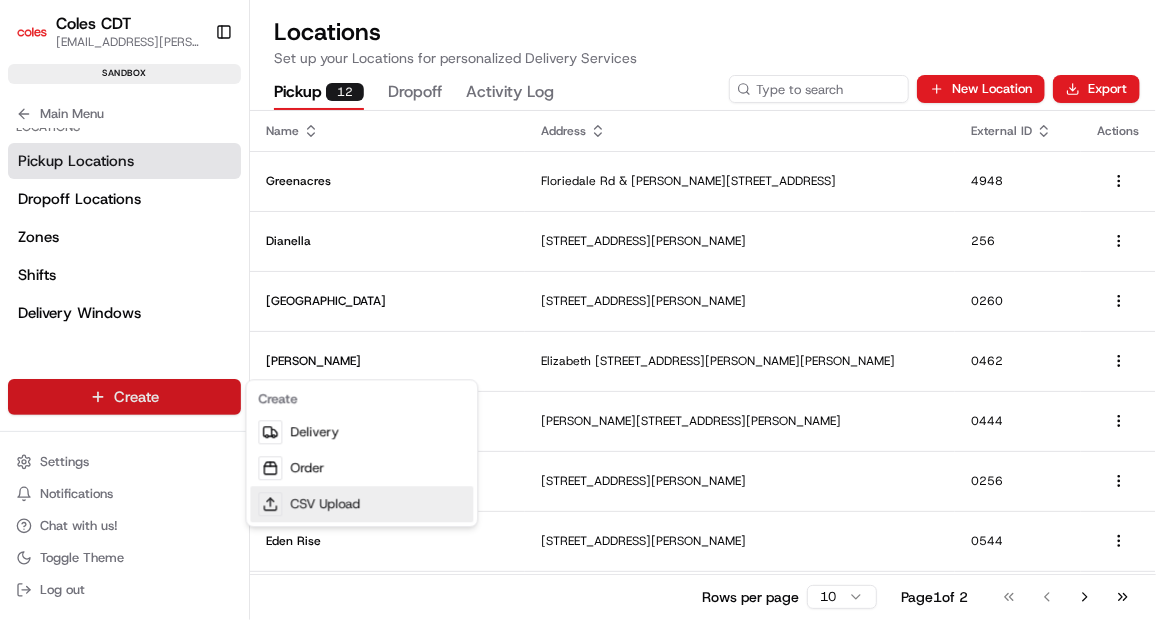 click on "CSV Upload" at bounding box center (361, 504) 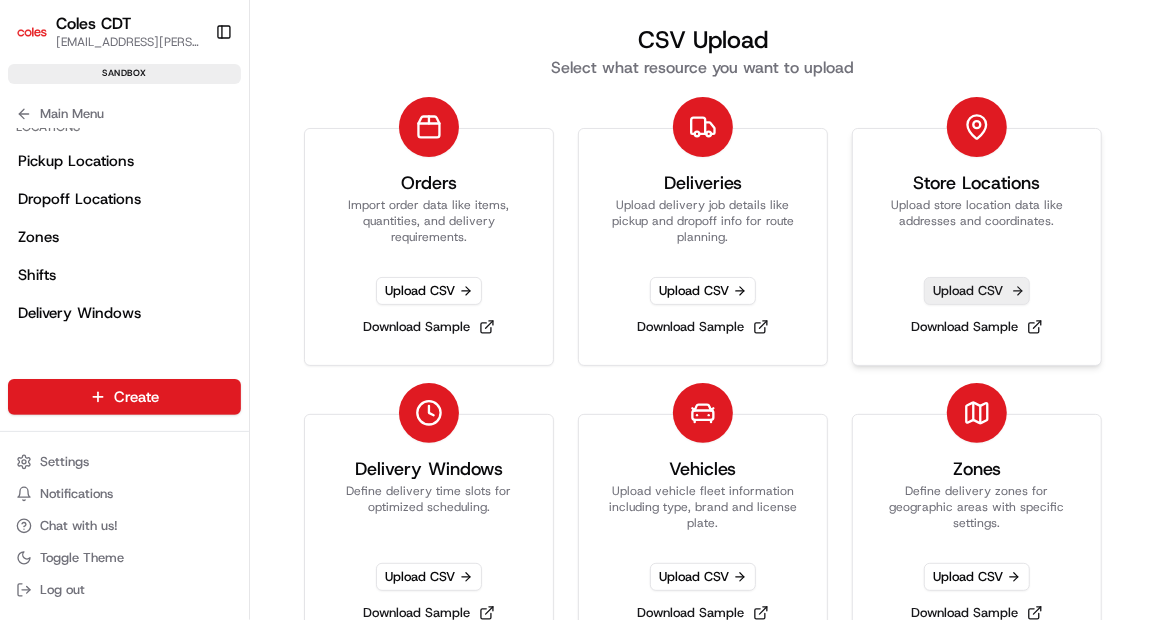 click on "Upload CSV" at bounding box center [977, 291] 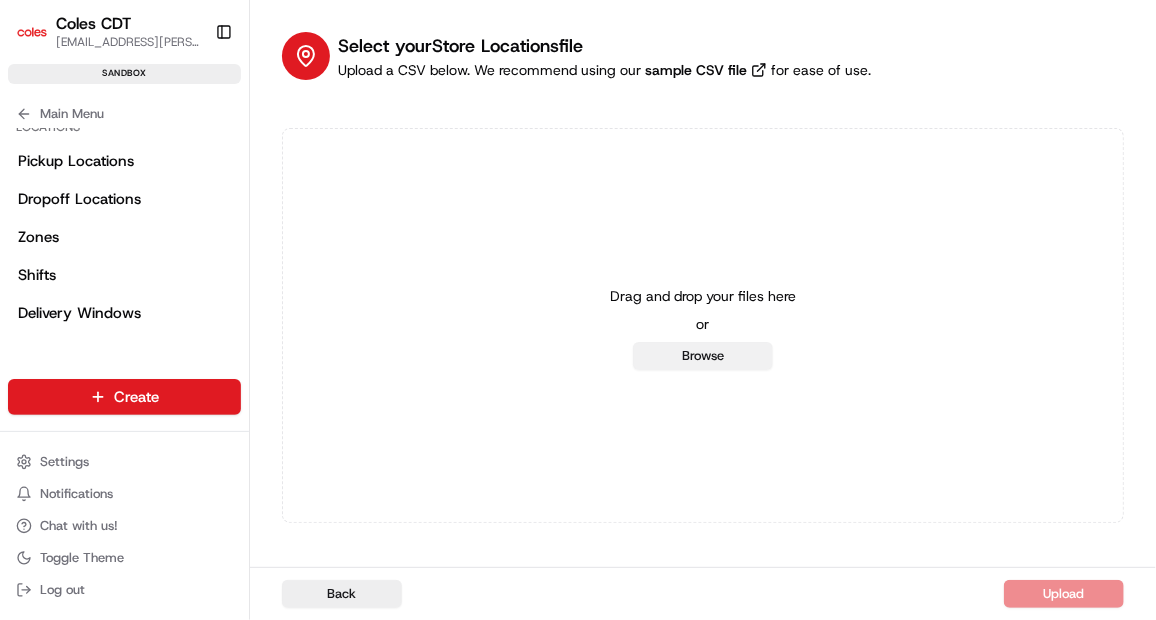 click on "Browse" at bounding box center (703, 356) 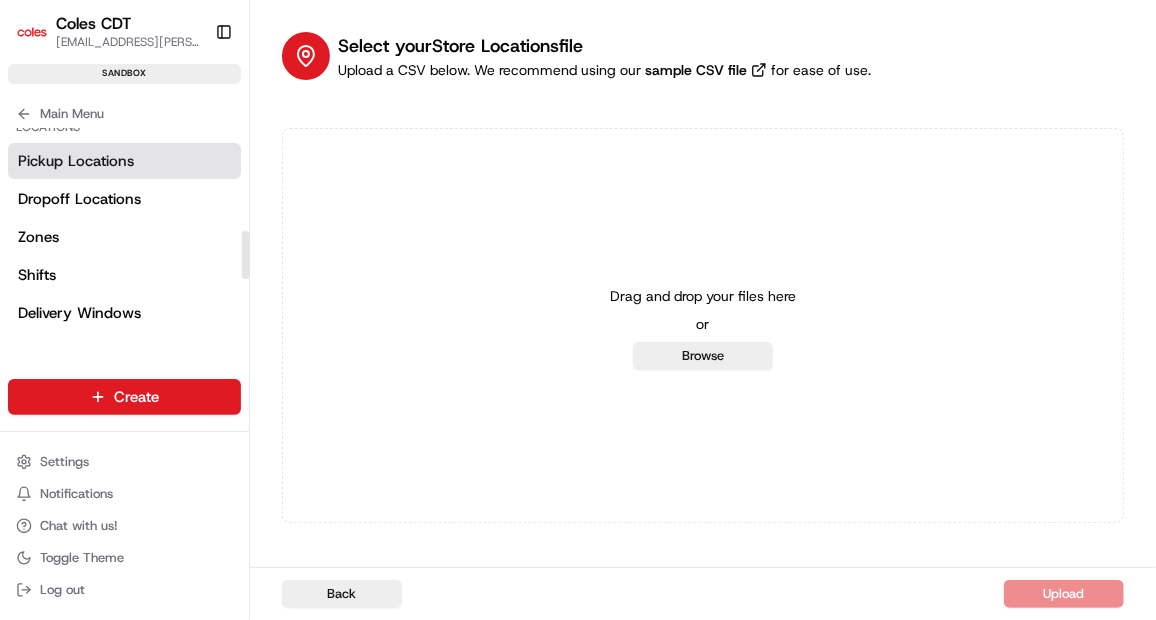 click on "Pickup Locations" at bounding box center [124, 161] 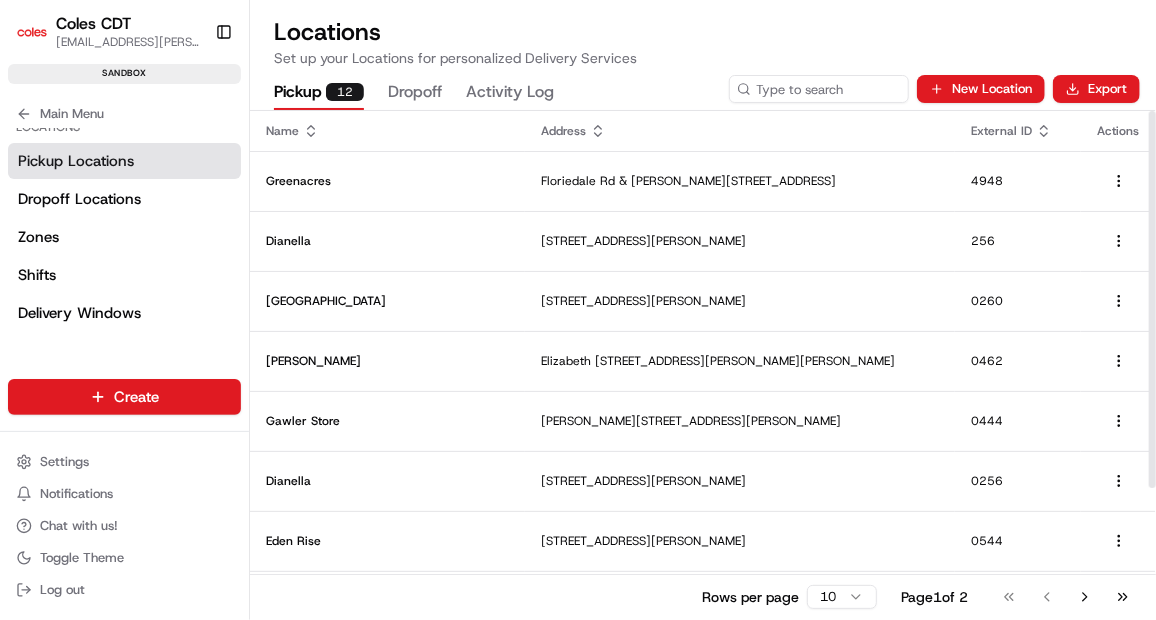click on "Activity Log" at bounding box center (510, 93) 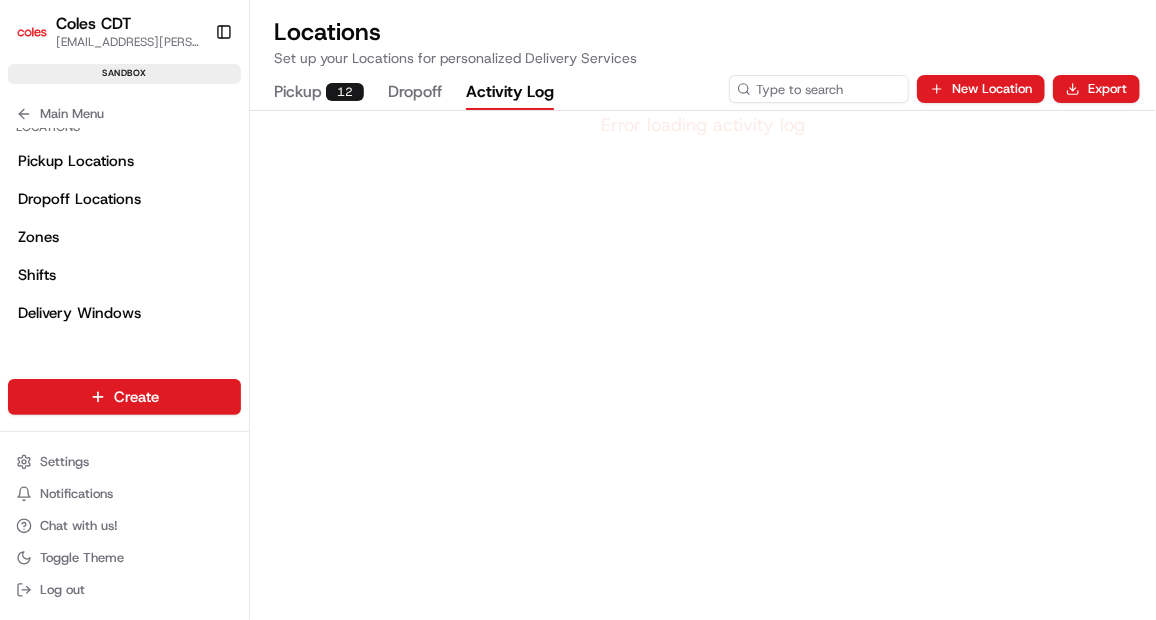 click on "Pickup 12" at bounding box center (319, 93) 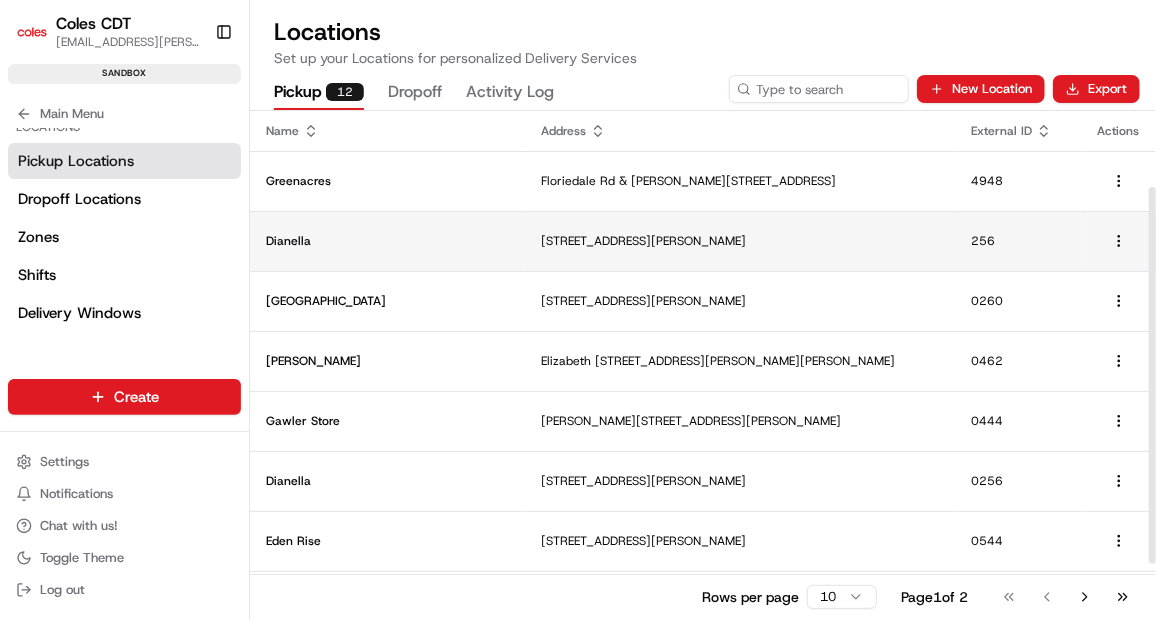 scroll, scrollTop: 176, scrollLeft: 0, axis: vertical 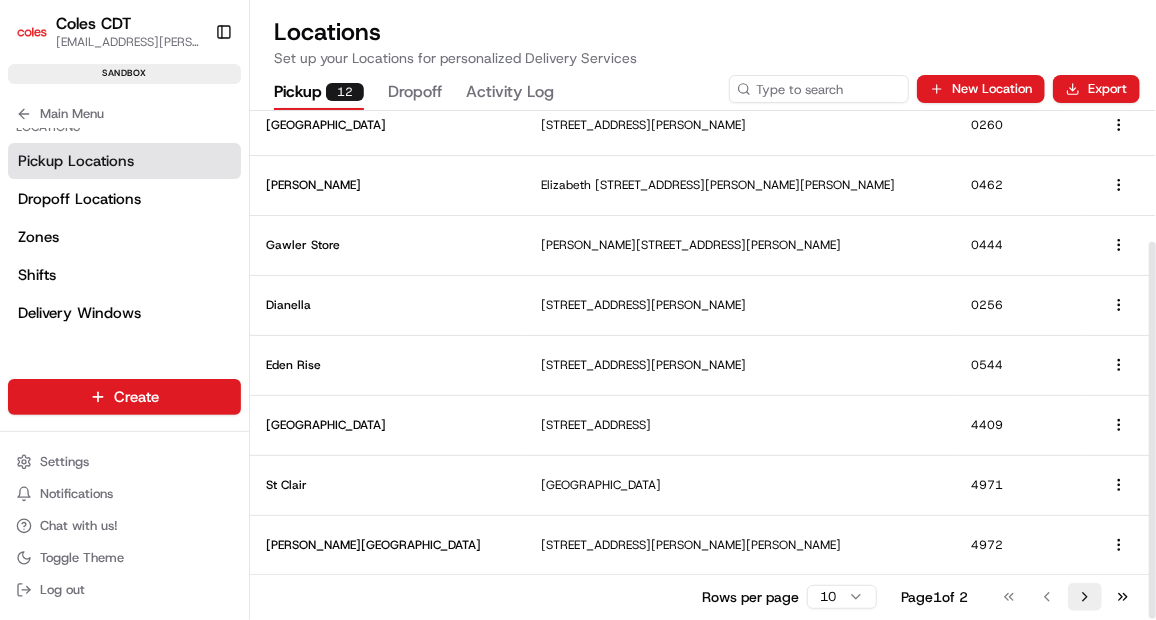 click on "Go to next page" at bounding box center (1085, 597) 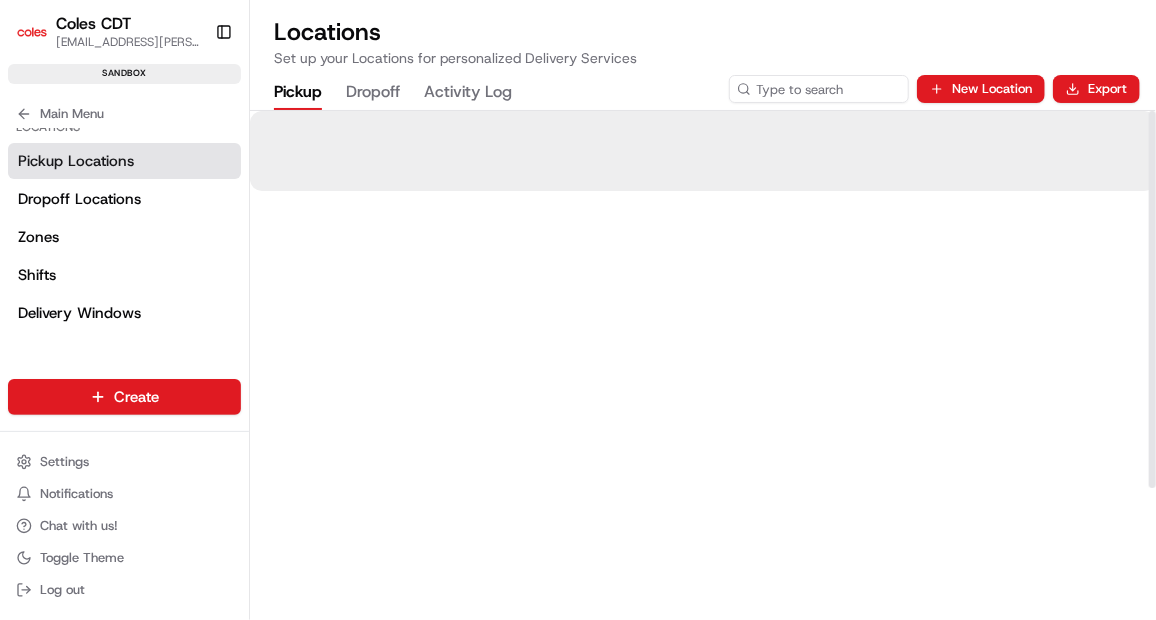 scroll, scrollTop: 0, scrollLeft: 0, axis: both 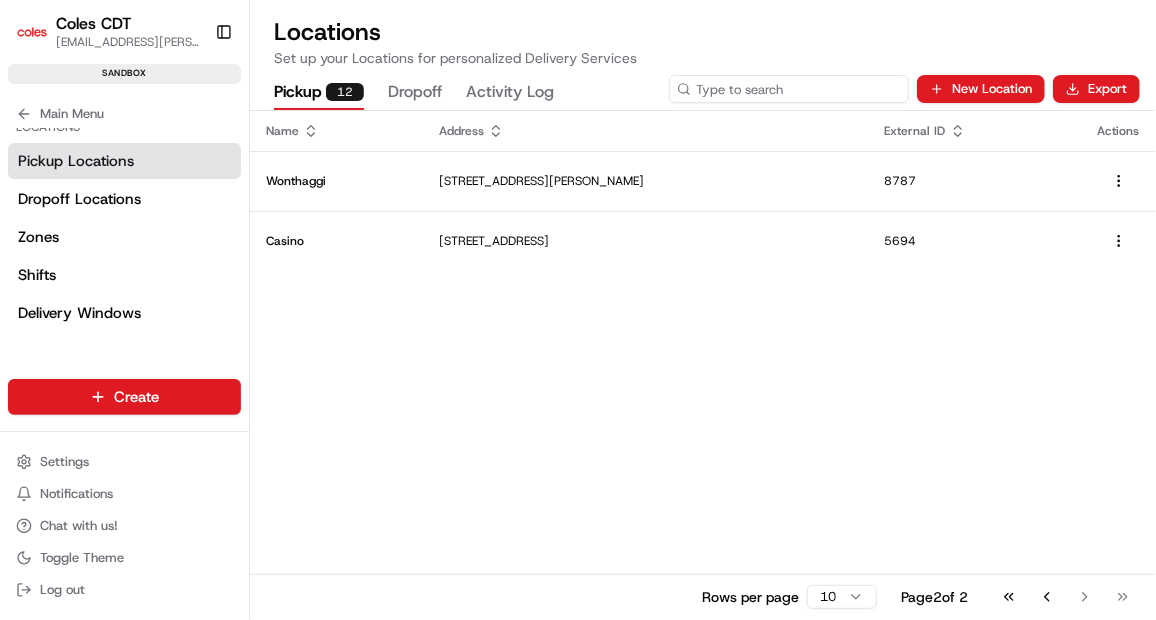 click at bounding box center (789, 89) 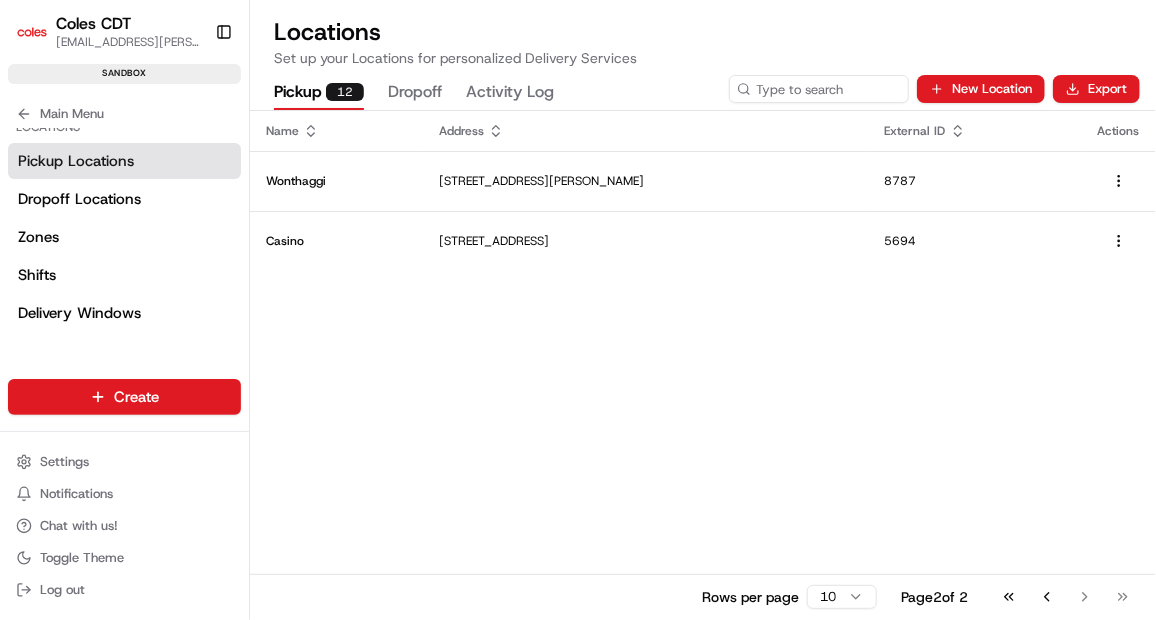 click on "Name Address External ID Actions Wonthaggi [STREET_ADDRESS][PERSON_NAME] Casino [STREET_ADDRESS] 5694 Rows per page 10 Page  2  of   2 Go to first page Go to previous page Go to next page Go to last page" at bounding box center [703, 365] 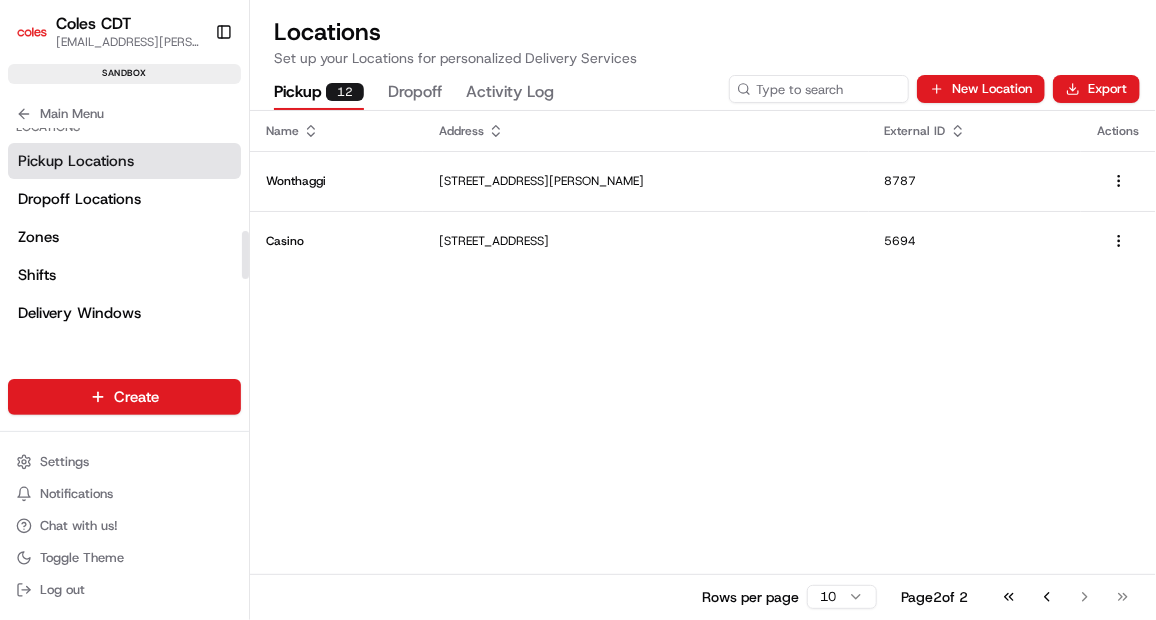 click on "Pickup Locations" at bounding box center [124, 161] 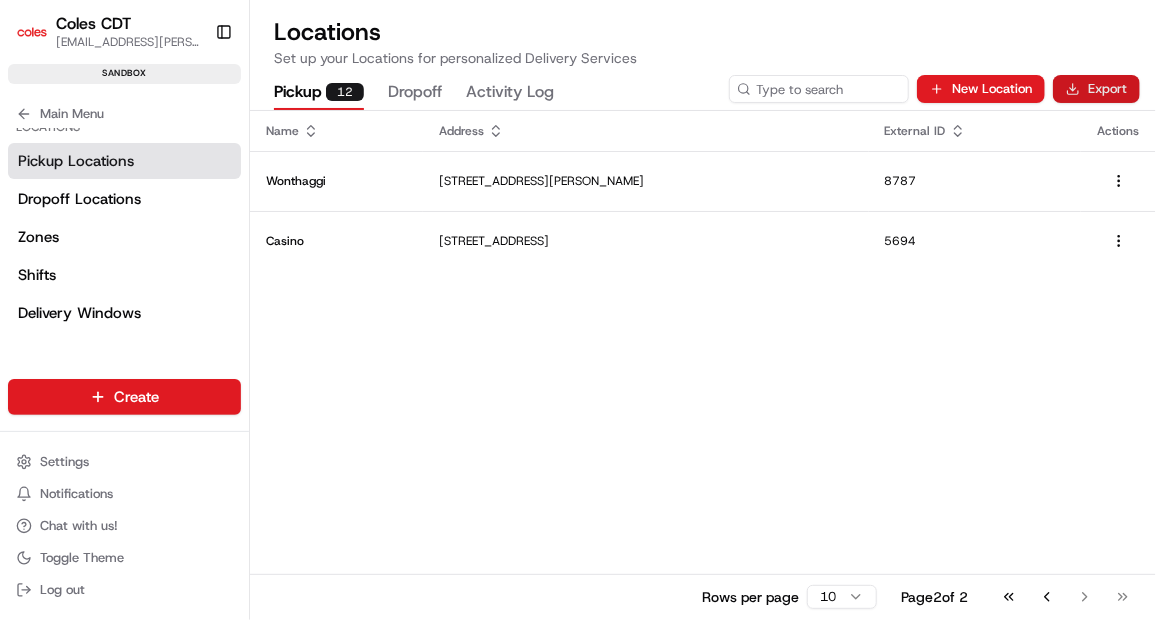click on "Export" at bounding box center [1096, 89] 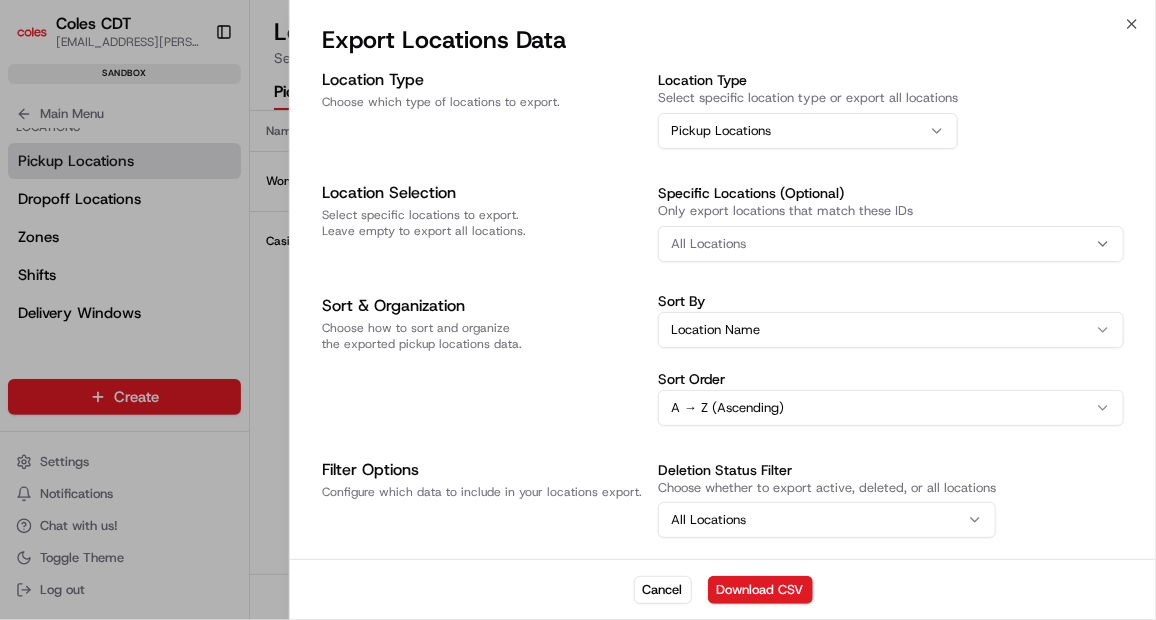click on "All Locations" at bounding box center [891, 244] 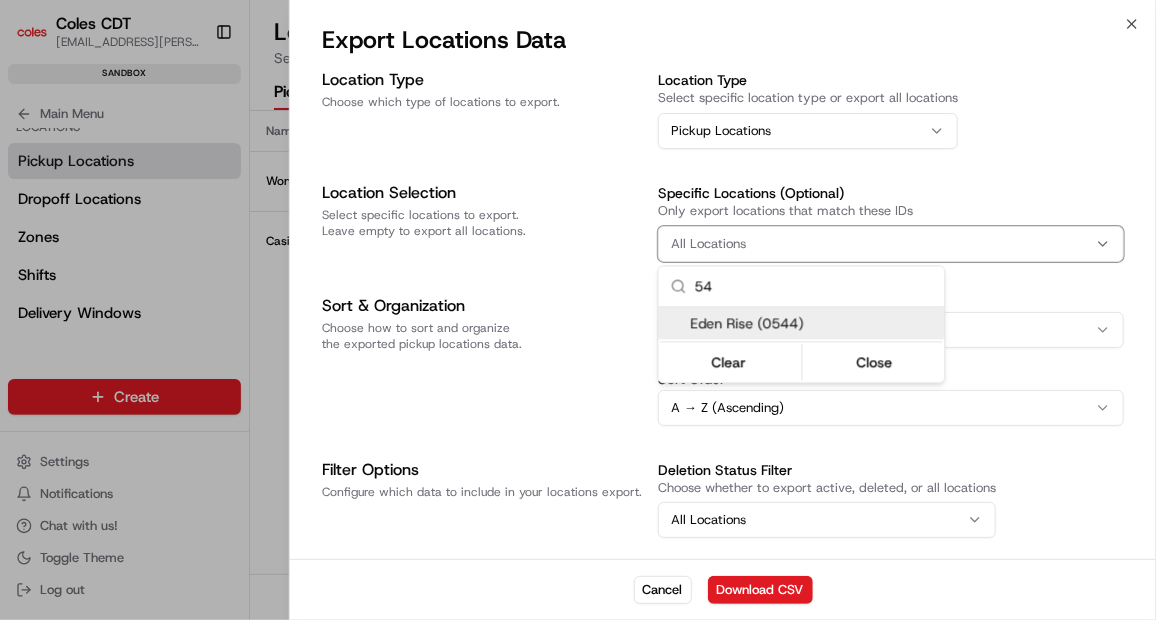 type on "54" 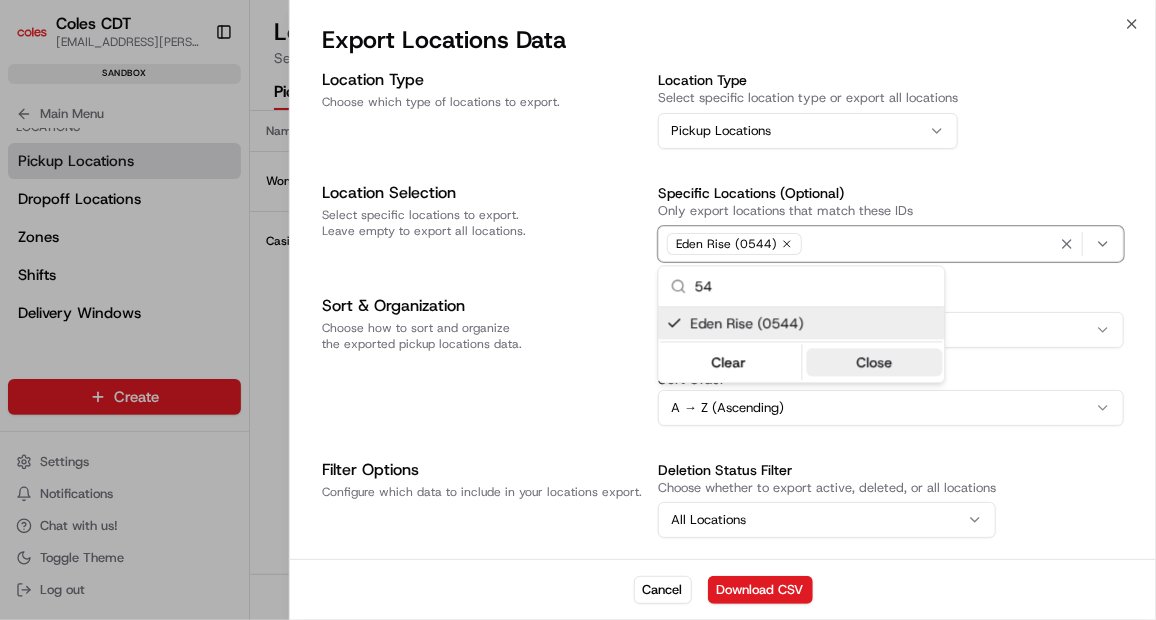 click on "Close" at bounding box center (874, 362) 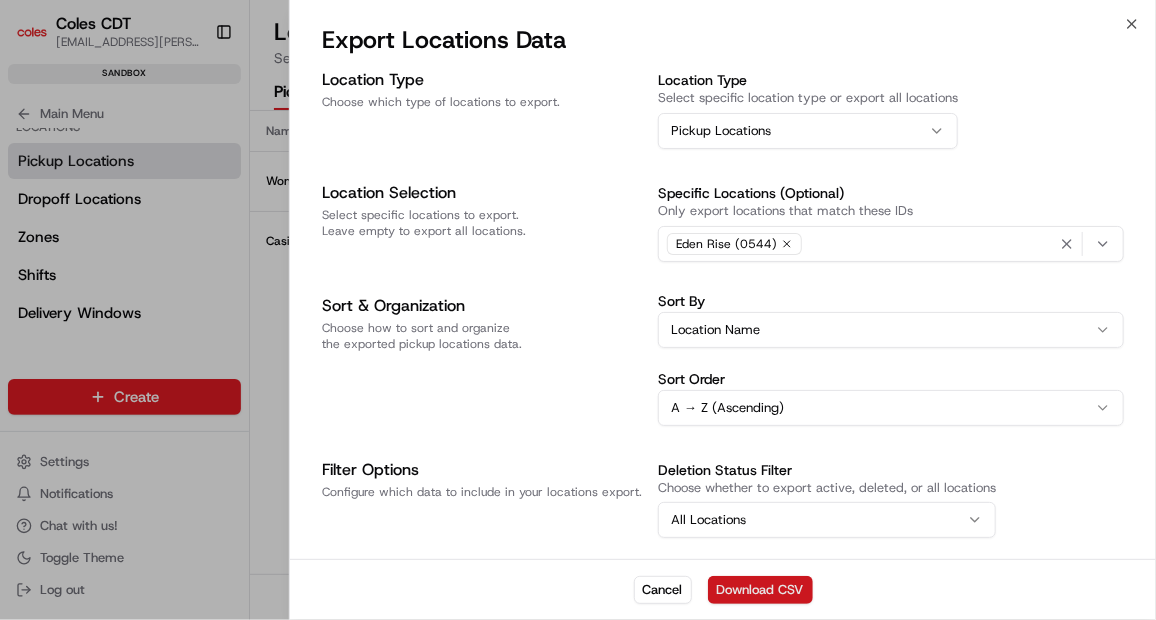 click on "Download CSV" at bounding box center (760, 590) 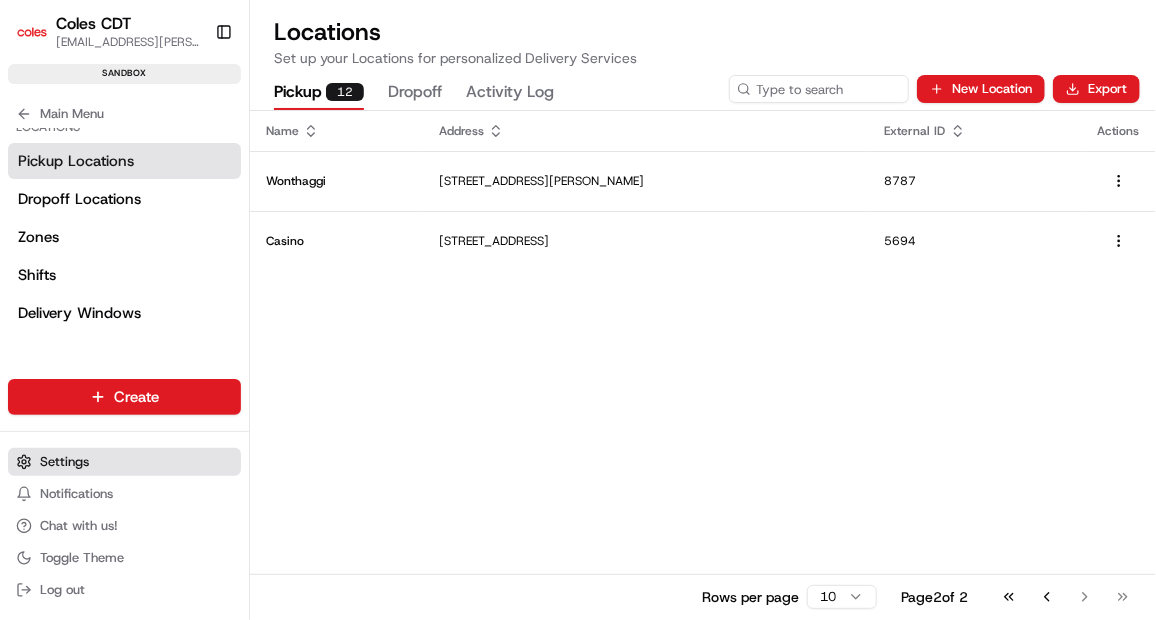 click on "Settings" at bounding box center (124, 462) 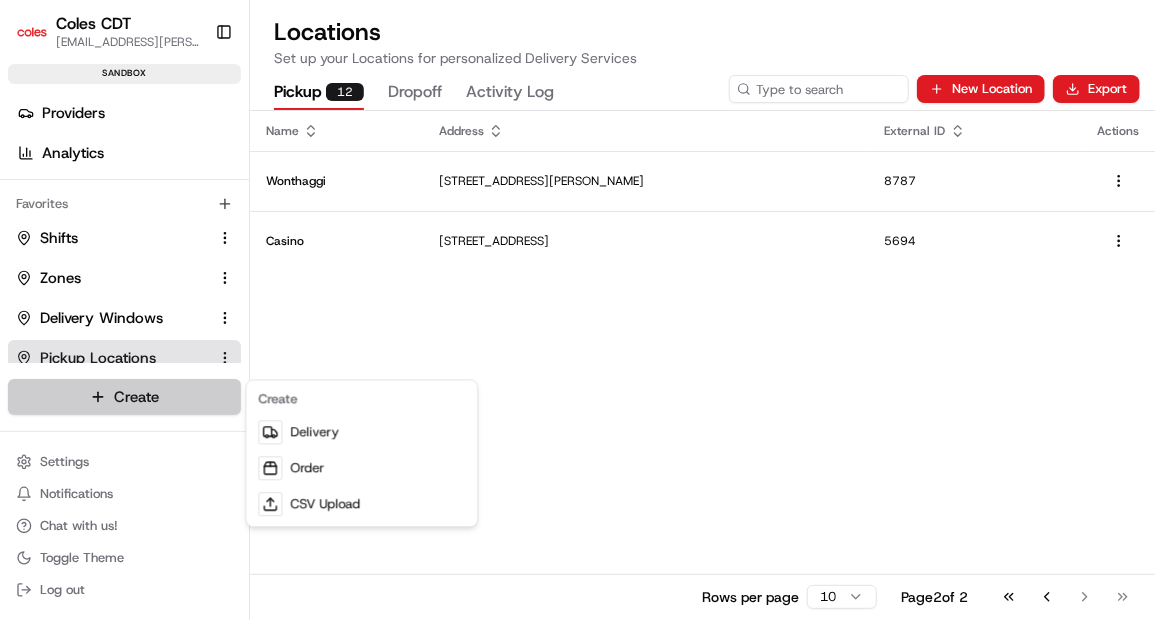 click on "Coles CDT [EMAIL_ADDRESS][PERSON_NAME][PERSON_NAME][DOMAIN_NAME] Toggle Sidebar sandbox Orders Deliveries Providers Analytics Favorites Shifts Zones Delivery Windows Pickup Locations Dropoff Locations Main Menu Members & Organization Organization Users Roles Preferences Customization Tracking Orchestration Automations Dispatch Strategy Optimization Strategy Locations Pickup Locations Dropoff Locations Zones Shifts Delivery Windows Billing Billing Refund Requests Integrations Notification Triggers Webhooks API Keys Request Logs Create Settings Notifications Chat with us! Toggle Theme Log out Locations Set up your Locations for personalized Delivery Services Pickup 12 Dropoff Activity Log New Location Export Name Address External ID Actions Wonthaggi [STREET_ADDRESS][PERSON_NAME] Casino [STREET_ADDRESS] 5694 Rows per page 10 Page  2  of   2 Go to first page Go to previous page Go to next page Go to last page" at bounding box center (578, 310) 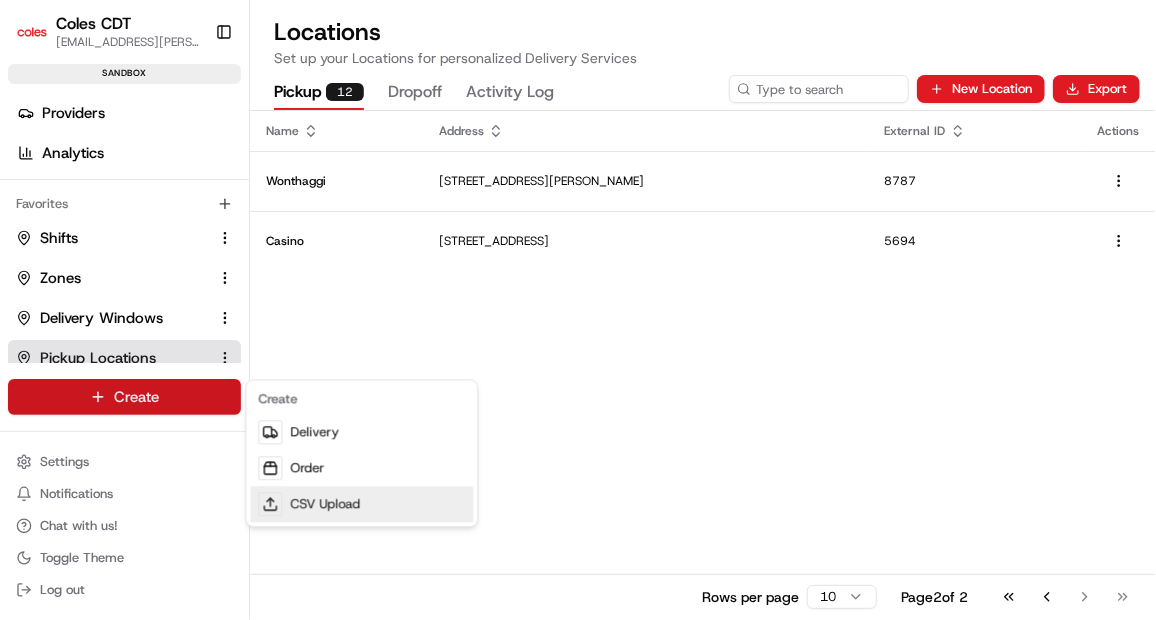 click on "CSV Upload" at bounding box center [361, 504] 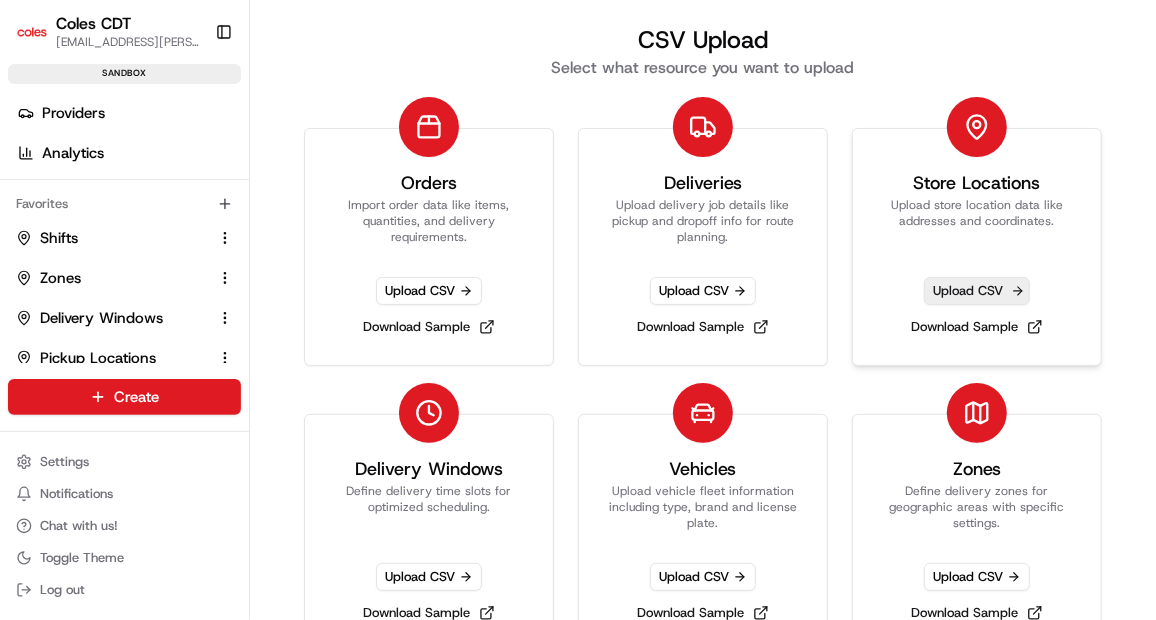 click on "Upload CSV" at bounding box center [977, 291] 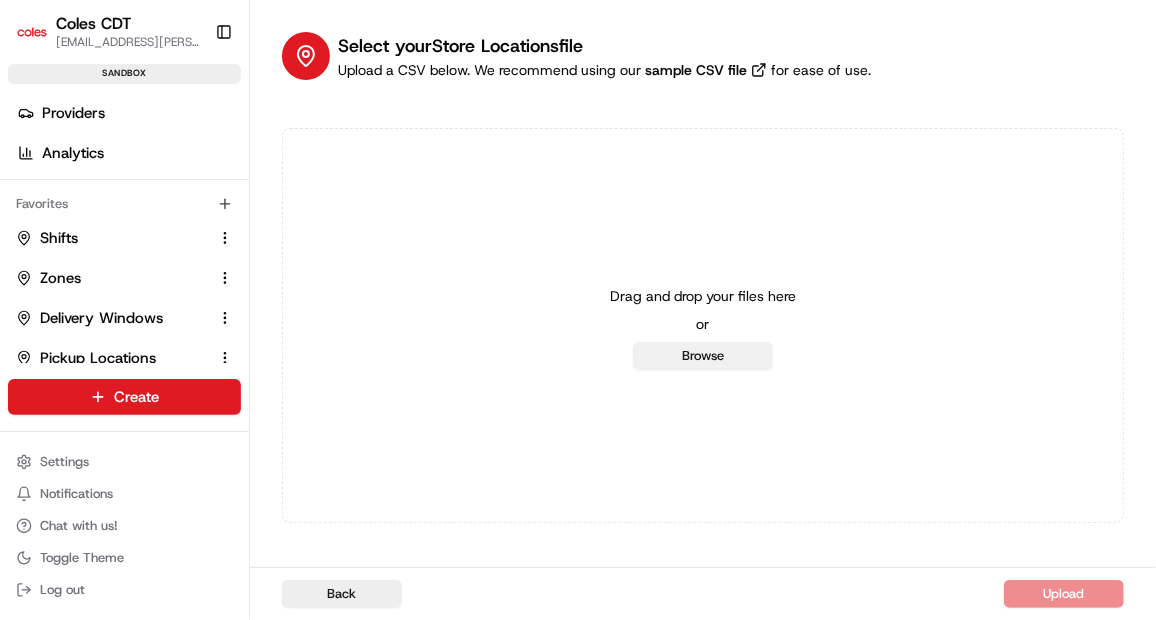 click on "Browse" at bounding box center [703, 356] 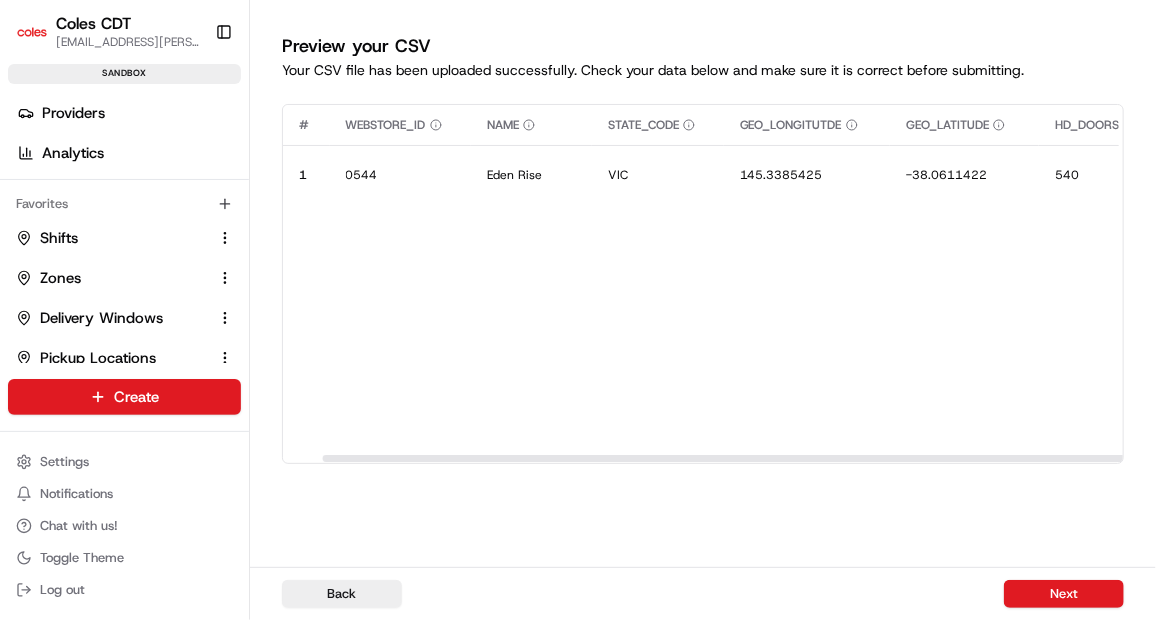 scroll, scrollTop: 0, scrollLeft: 281, axis: horizontal 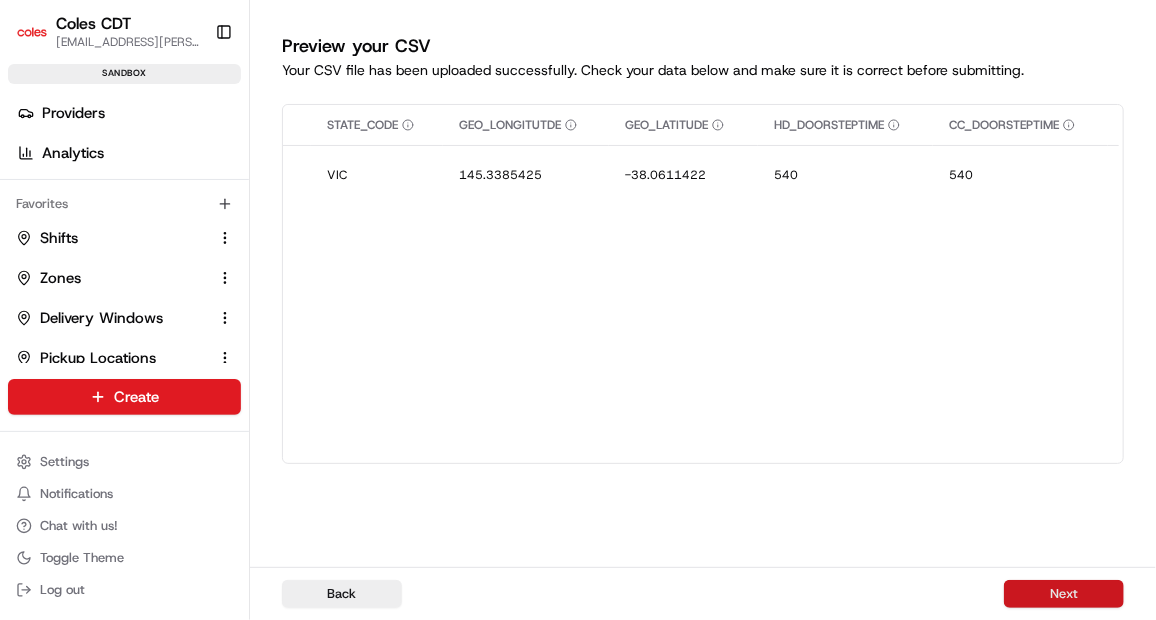 click on "Next" at bounding box center [1064, 594] 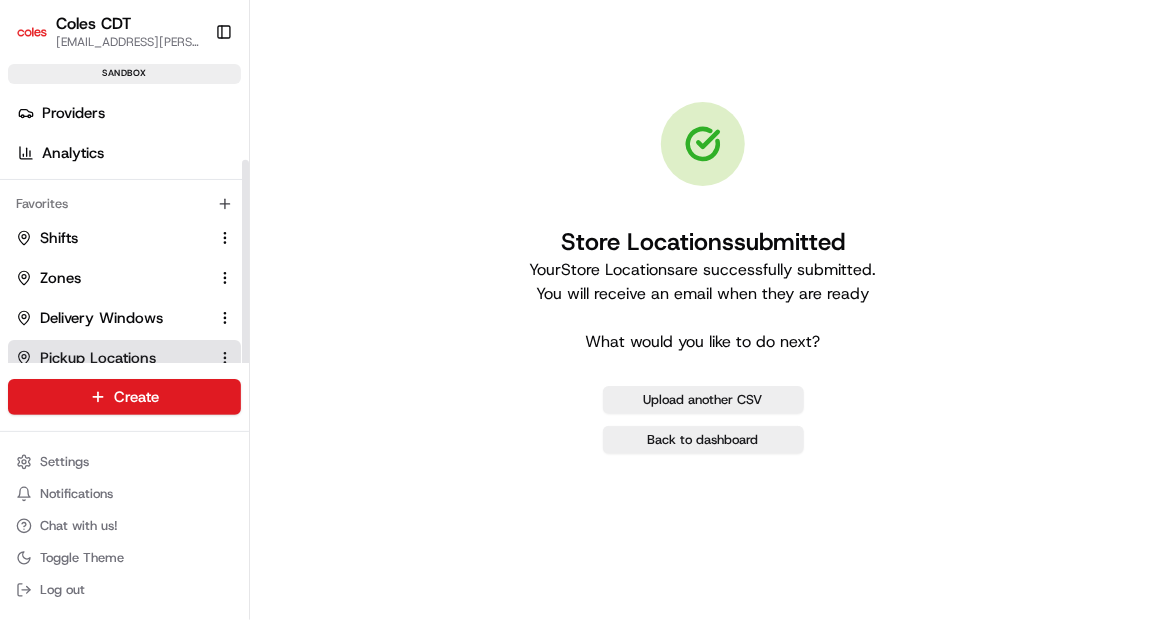 click on "Pickup Locations" at bounding box center (98, 358) 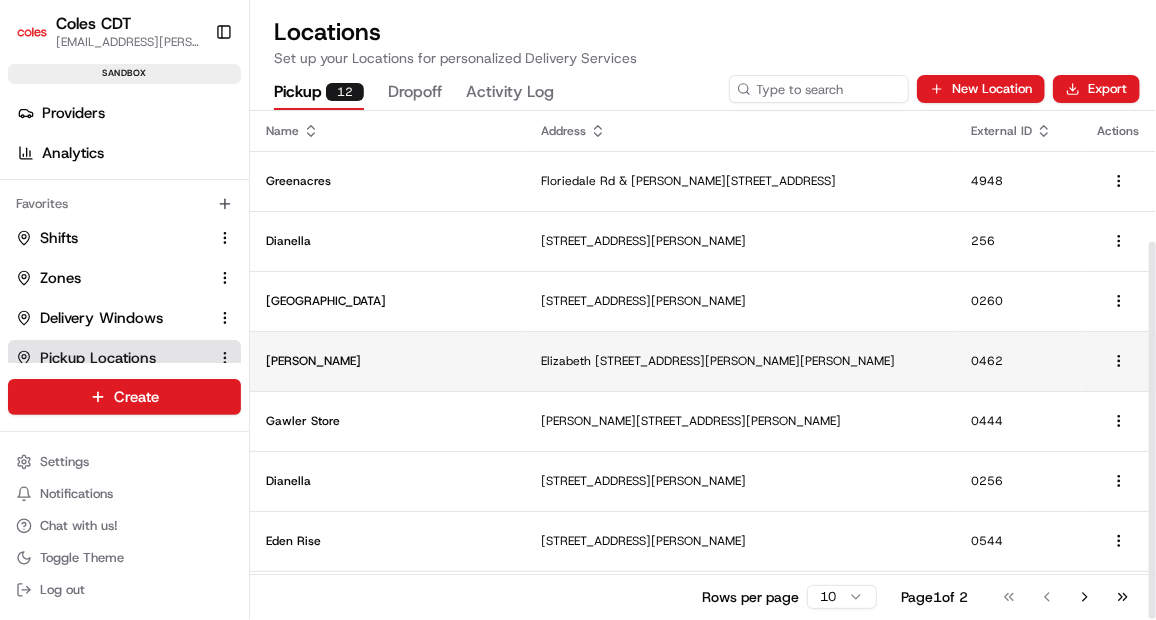 scroll, scrollTop: 176, scrollLeft: 0, axis: vertical 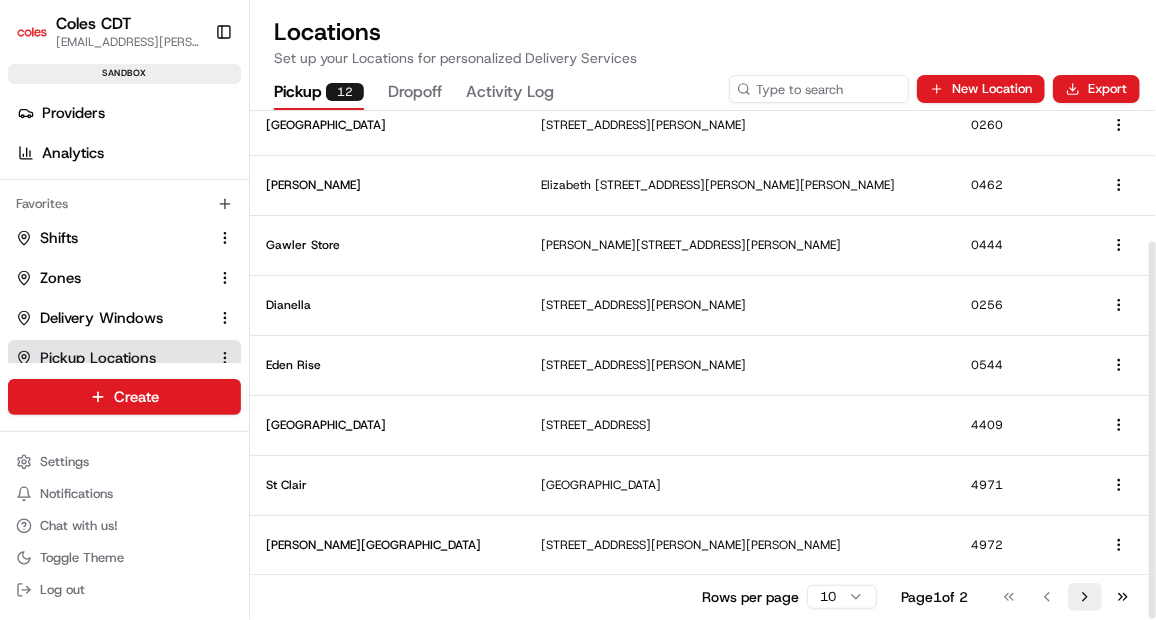 click on "Go to next page" at bounding box center (1085, 597) 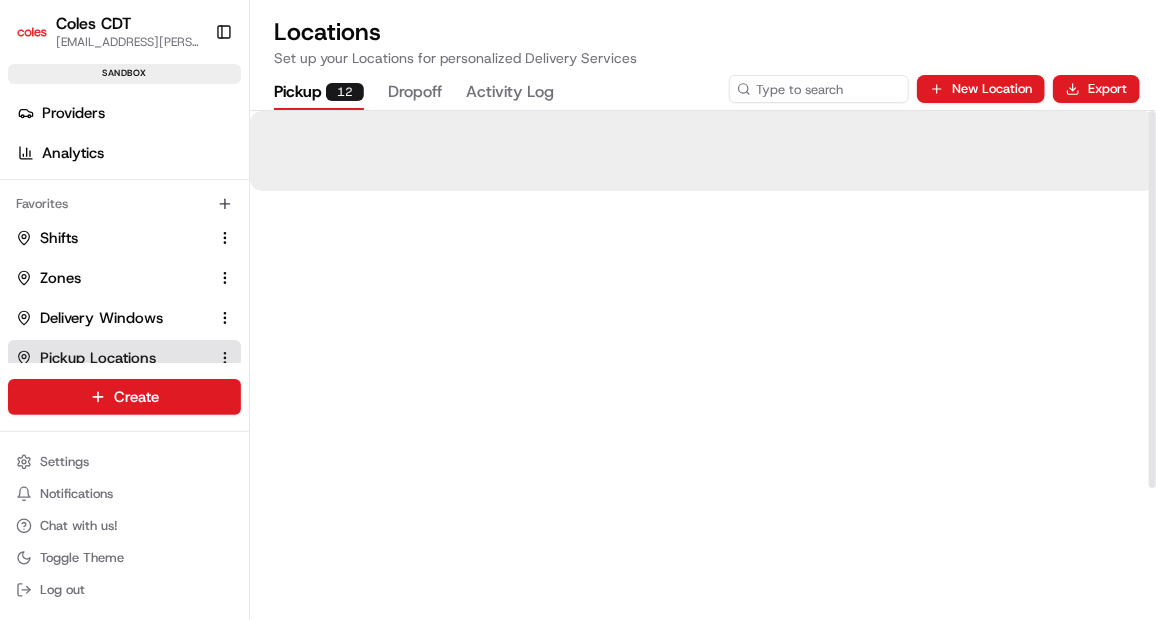 scroll, scrollTop: 0, scrollLeft: 0, axis: both 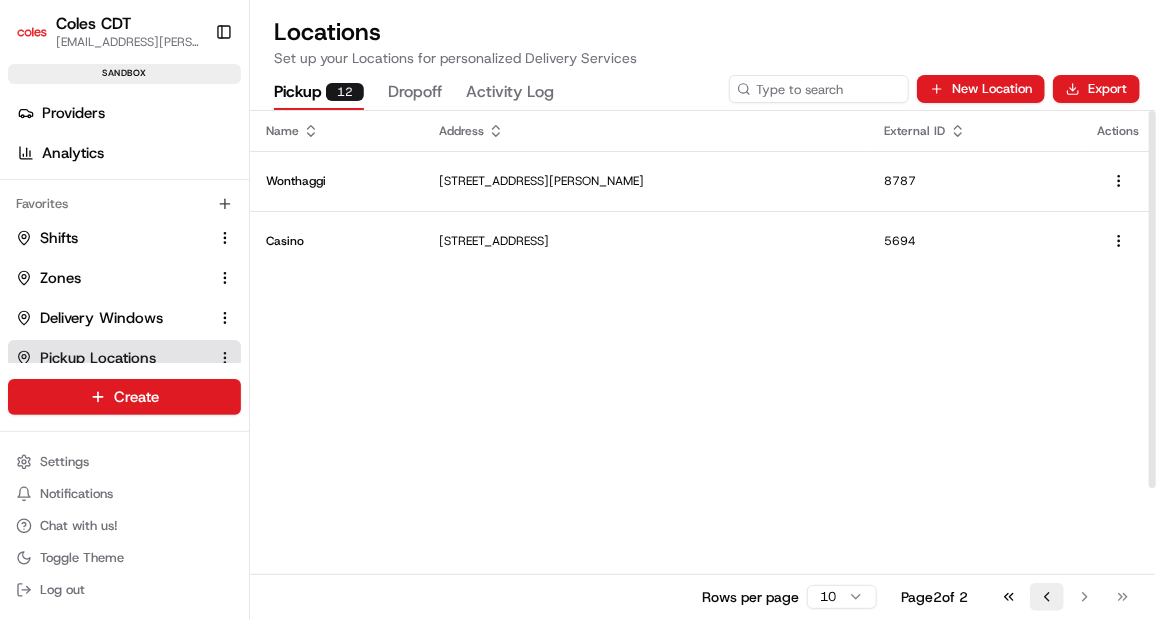 click on "Go to previous page" at bounding box center (1047, 597) 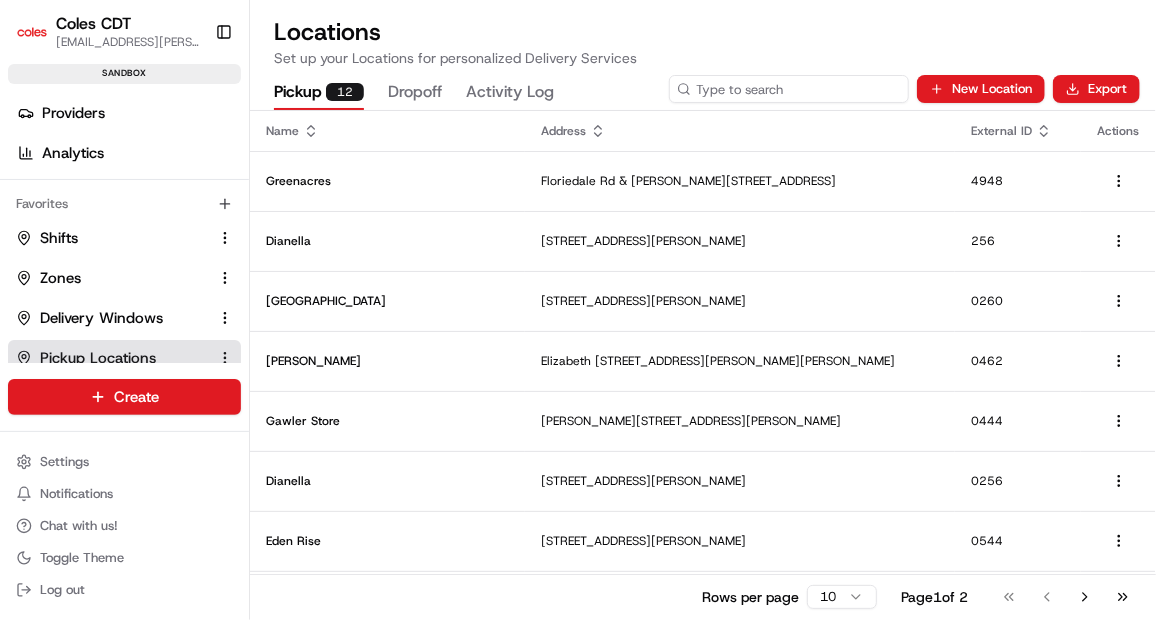 click at bounding box center [789, 89] 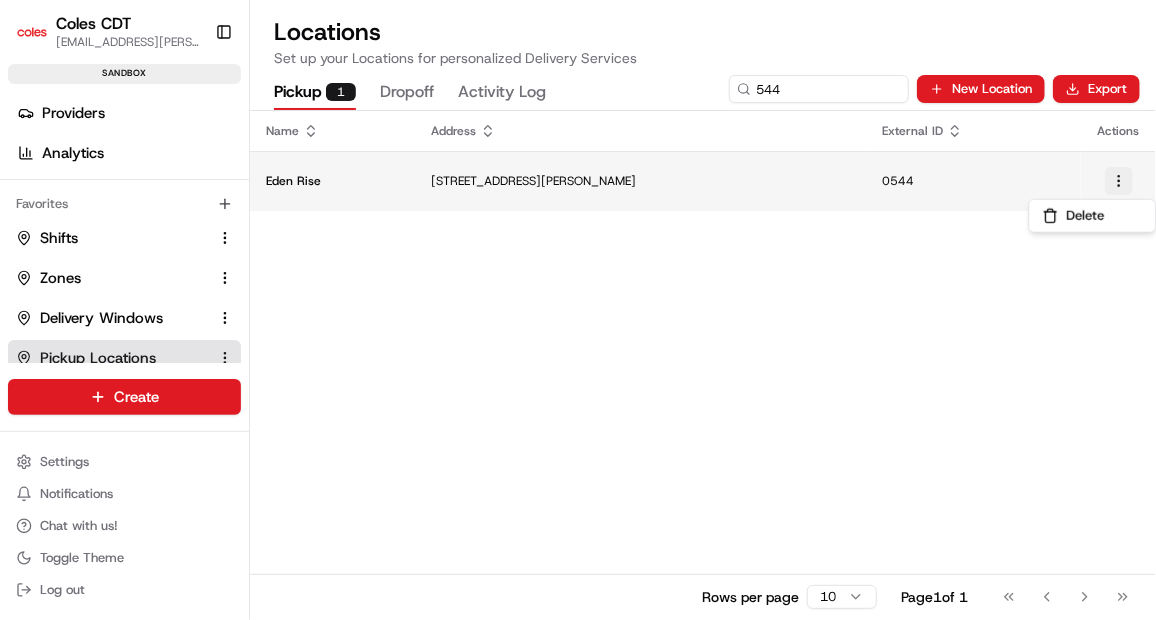 click on "Coles CDT [EMAIL_ADDRESS][PERSON_NAME][PERSON_NAME][DOMAIN_NAME] Toggle Sidebar sandbox Orders Deliveries Providers Analytics Favorites Shifts Zones Delivery Windows Pickup Locations Dropoff Locations Main Menu Members & Organization Organization Users Roles Preferences Customization Tracking Orchestration Automations Dispatch Strategy Optimization Strategy Locations Pickup Locations Dropoff Locations Zones Shifts Delivery Windows Billing Billing Refund Requests Integrations Notification Triggers Webhooks API Keys Request Logs Create Settings Notifications Chat with us! Toggle Theme Log out Locations Set up your Locations for personalized Delivery Services Pickup 1 Dropoff Activity Log 544 New Location Export Name Address External ID Actions Eden Rise [STREET_ADDRESS][GEOGRAPHIC_DATA][PERSON_NAME] Rows per page 10 Page  1  of   1 Go to first page Go to previous page Go to next page Go to last page
[GEOGRAPHIC_DATA]" at bounding box center (578, 310) 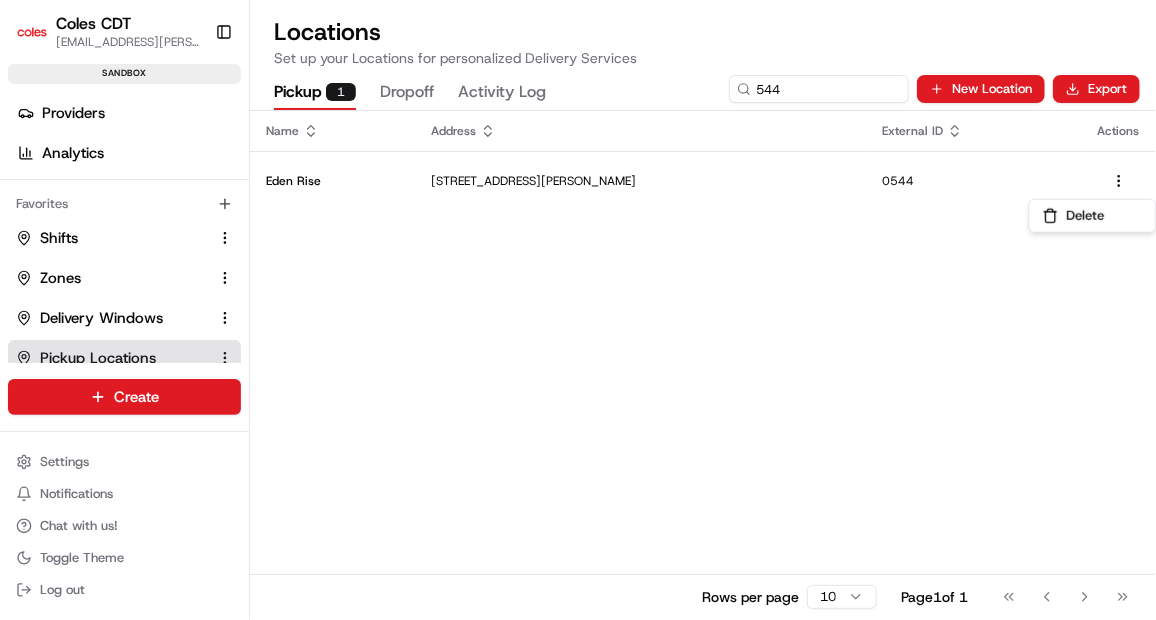 click on "Coles CDT [EMAIL_ADDRESS][PERSON_NAME][PERSON_NAME][DOMAIN_NAME] Toggle Sidebar sandbox Orders Deliveries Providers Analytics Favorites Shifts Zones Delivery Windows Pickup Locations Dropoff Locations Main Menu Members & Organization Organization Users Roles Preferences Customization Tracking Orchestration Automations Dispatch Strategy Optimization Strategy Locations Pickup Locations Dropoff Locations Zones Shifts Delivery Windows Billing Billing Refund Requests Integrations Notification Triggers Webhooks API Keys Request Logs Create Settings Notifications Chat with us! Toggle Theme Log out Locations Set up your Locations for personalized Delivery Services Pickup 1 Dropoff Activity Log 544 New Location Export Name Address External ID Actions Eden Rise [STREET_ADDRESS][GEOGRAPHIC_DATA][PERSON_NAME] Rows per page 10 Page  1  of   1 Go to first page Go to previous page Go to next page Go to last page
[GEOGRAPHIC_DATA]" at bounding box center (578, 310) 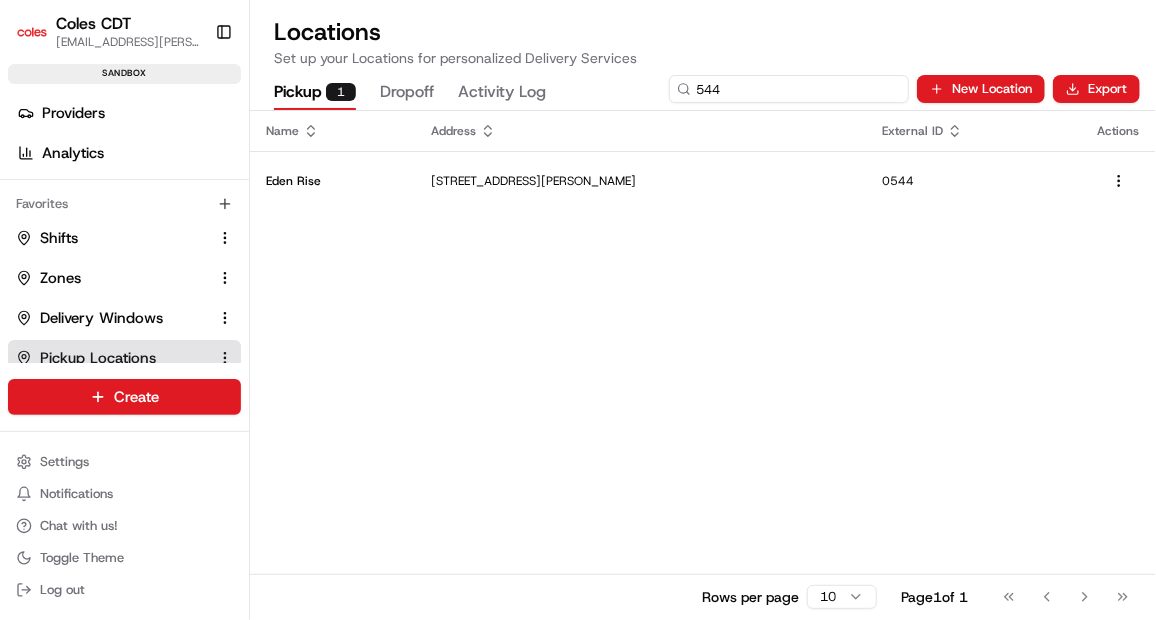 click on "544" at bounding box center (789, 89) 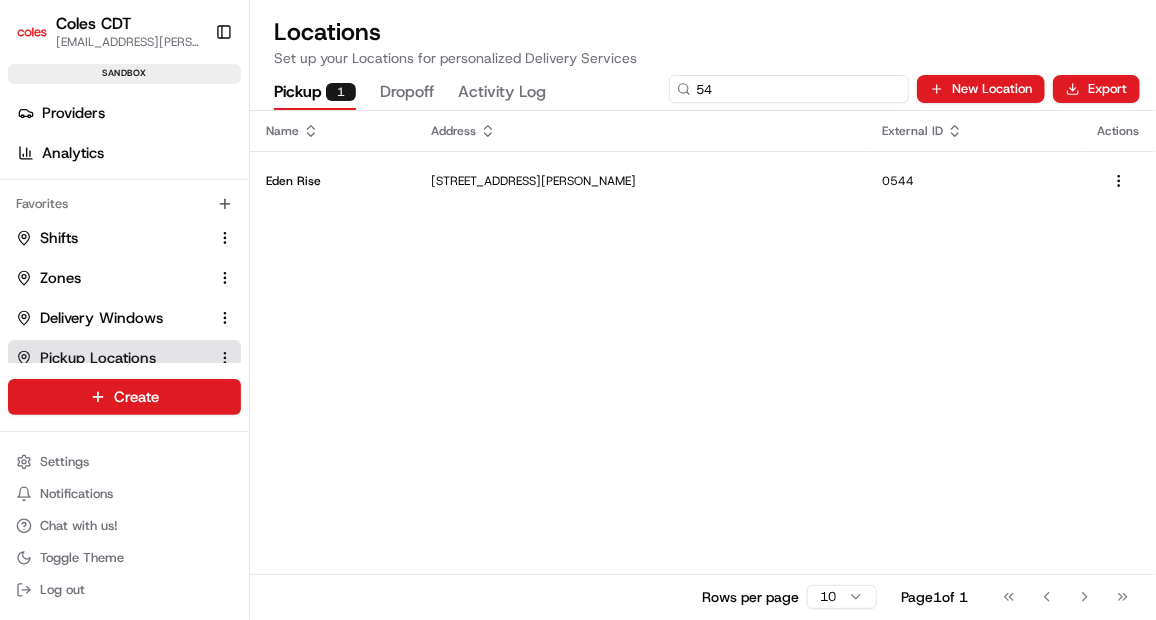 type on "5" 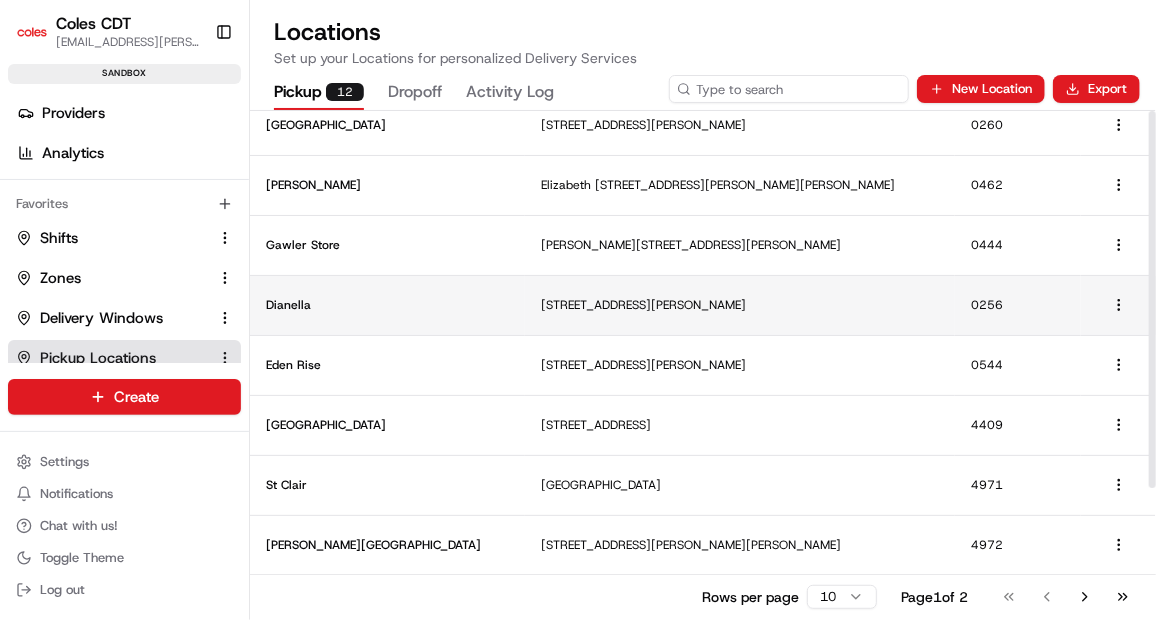 scroll, scrollTop: 0, scrollLeft: 0, axis: both 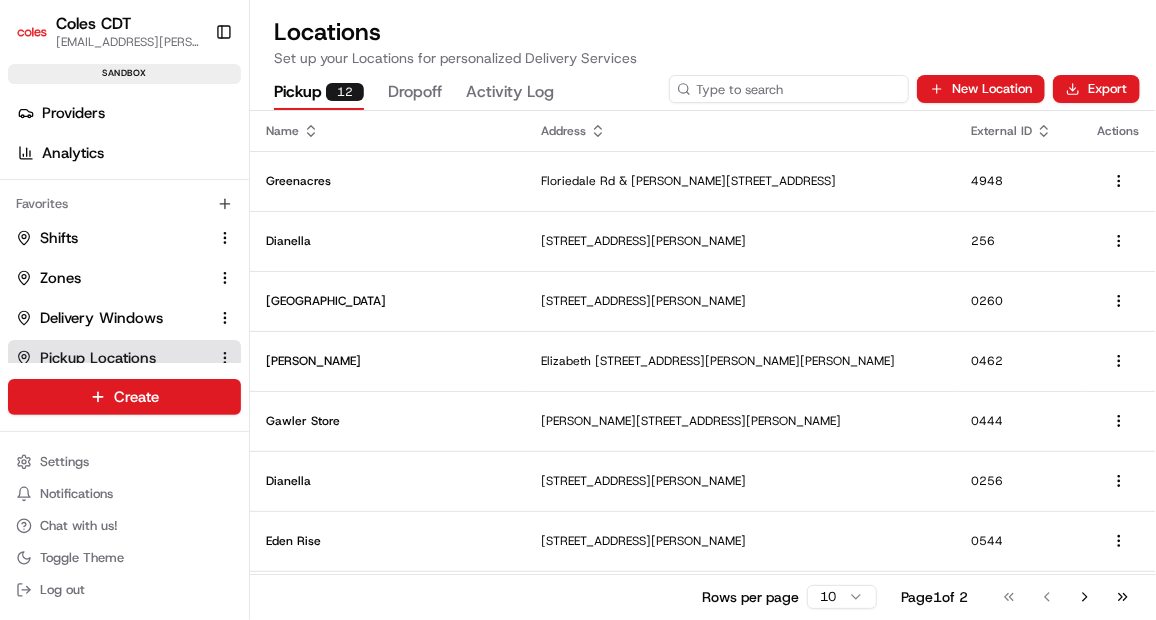 type 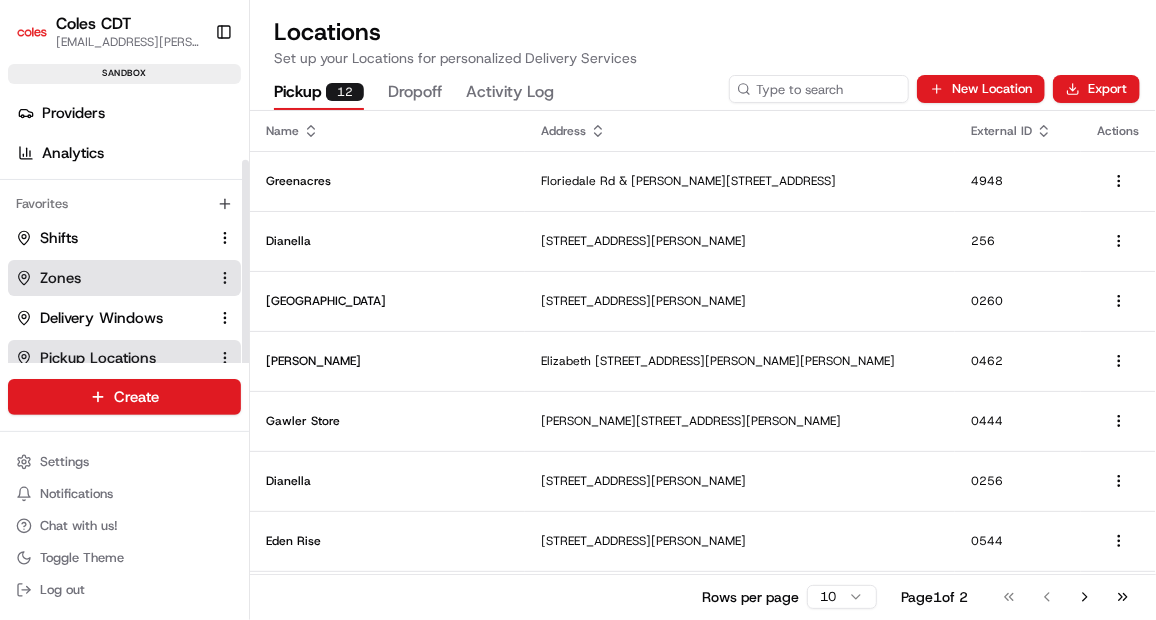 click on "Zones" at bounding box center [112, 278] 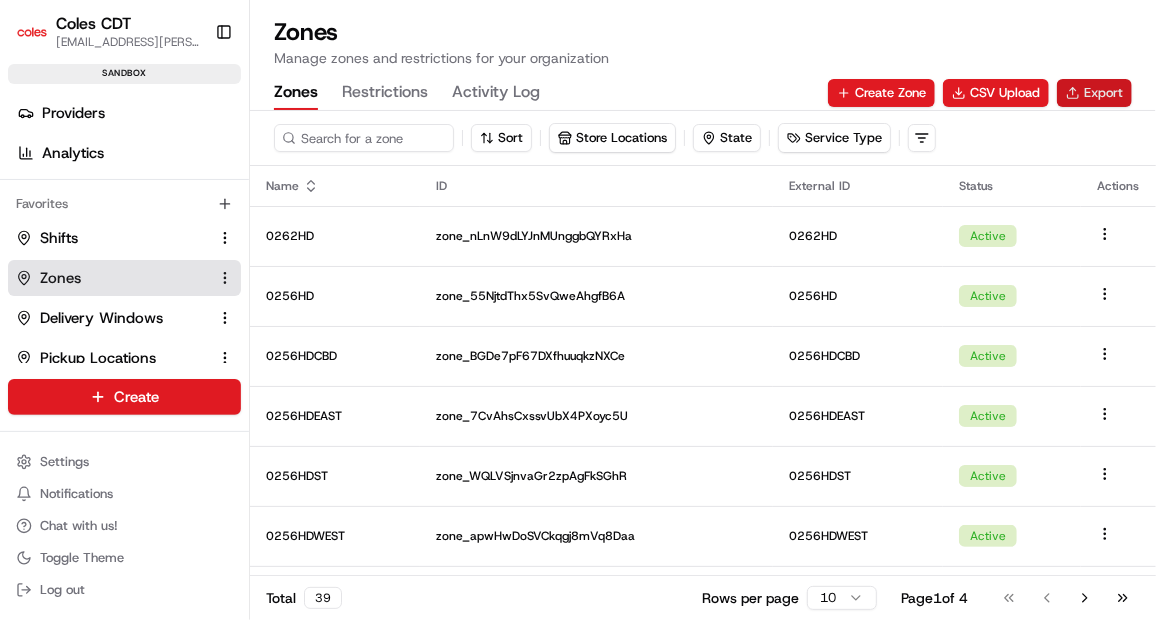 click on "Export" at bounding box center [1094, 93] 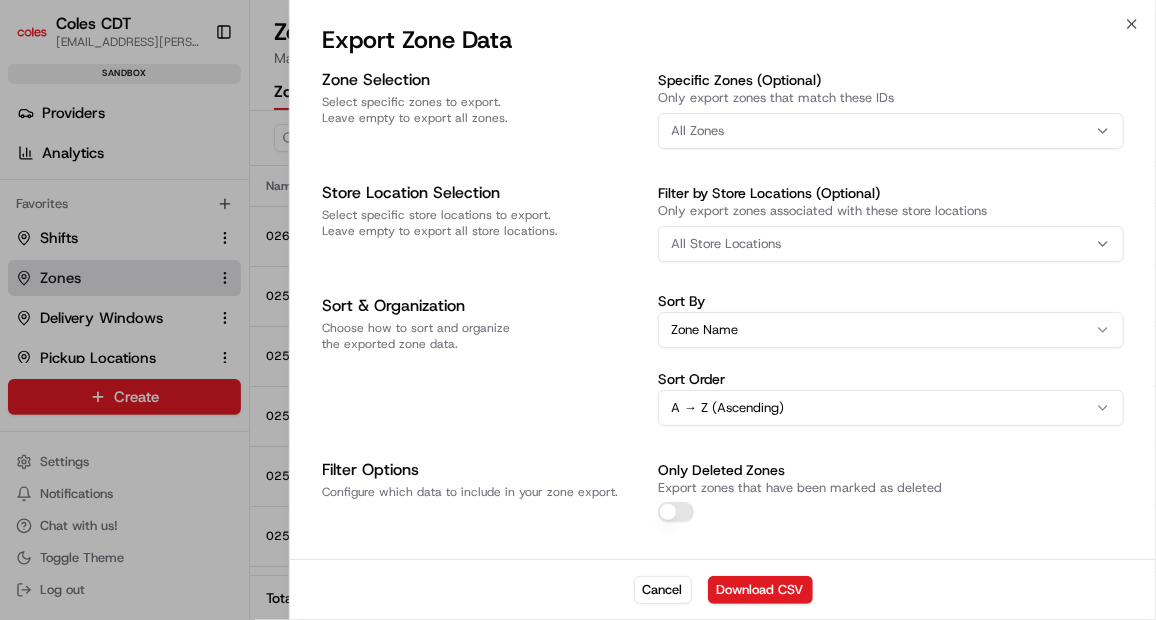 click on "All Zones" at bounding box center [891, 131] 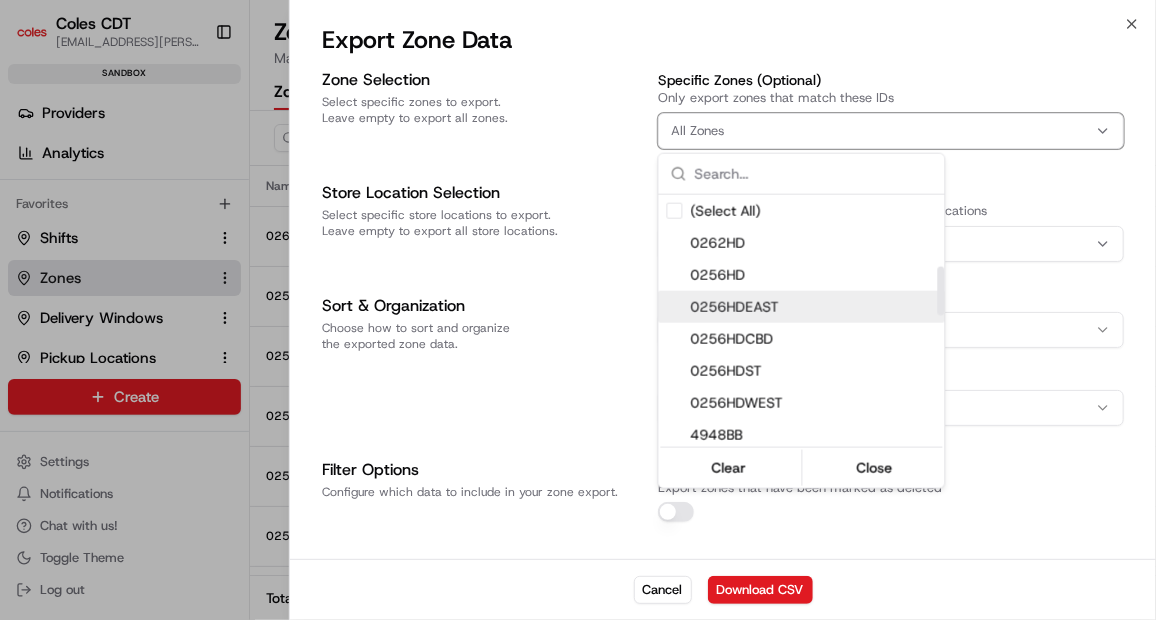 scroll, scrollTop: 403, scrollLeft: 0, axis: vertical 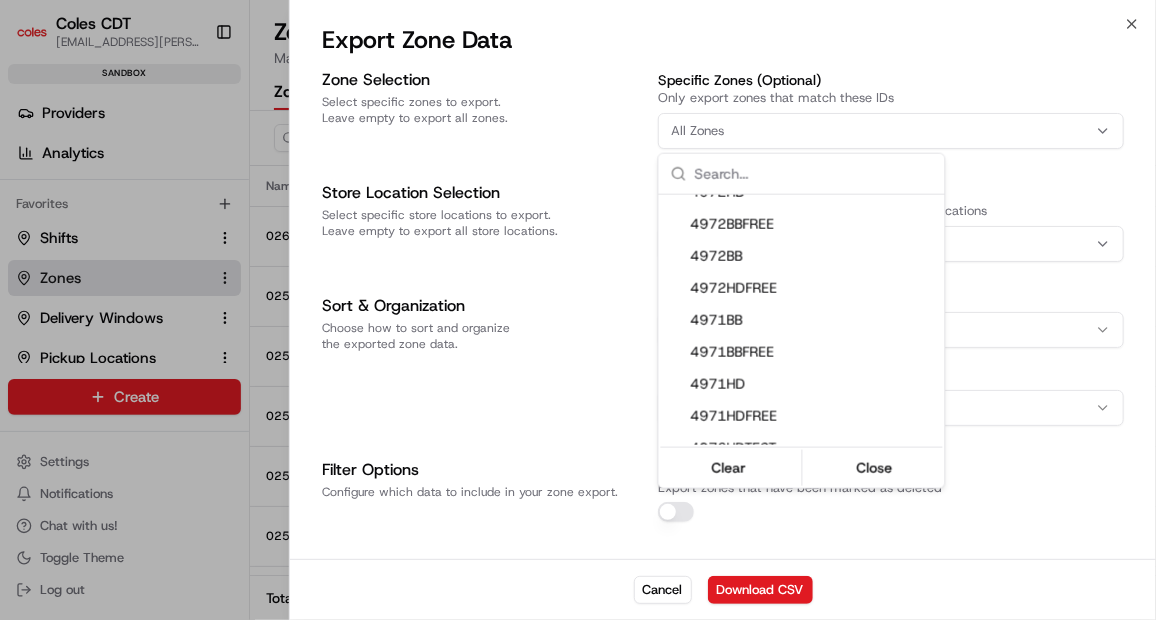 click at bounding box center (578, 310) 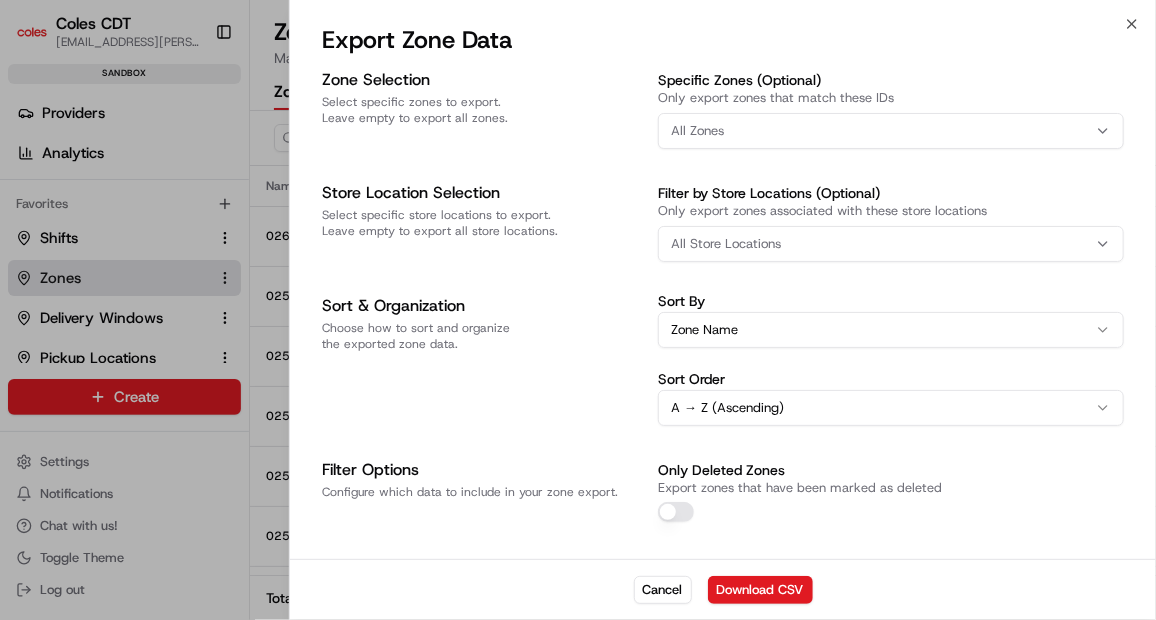 click on "All Store Locations" at bounding box center [726, 244] 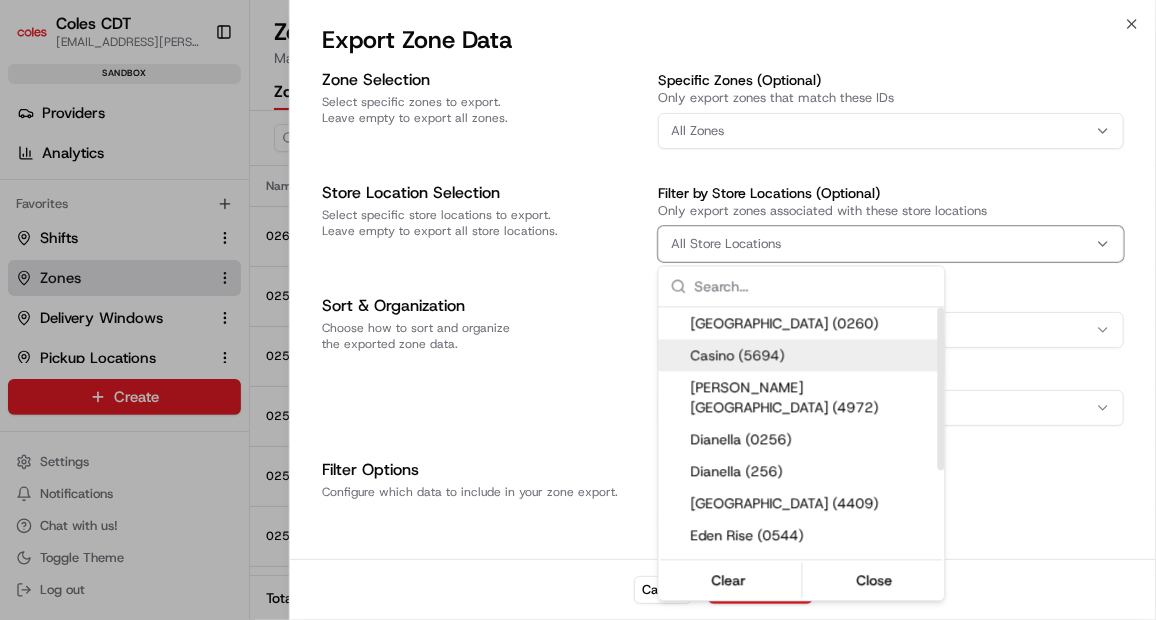 click on "Casino (5694)" at bounding box center [814, 355] 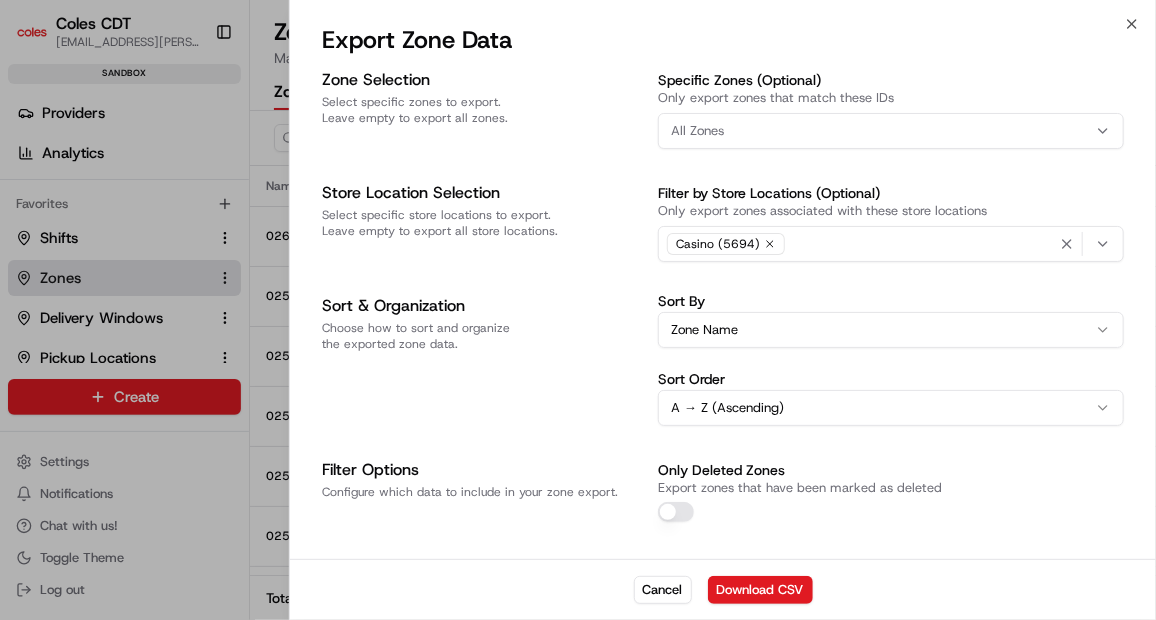 click on "Coles CDT [EMAIL_ADDRESS][PERSON_NAME][PERSON_NAME][DOMAIN_NAME] Toggle Sidebar sandbox Orders Deliveries Providers Analytics Favorites Shifts Zones Delivery Windows Pickup Locations Dropoff Locations Main Menu Members & Organization Organization Users Roles Preferences Customization Tracking Orchestration Automations Dispatch Strategy Optimization Strategy Locations Pickup Locations Dropoff Locations Zones Shifts Delivery Windows Billing Billing Refund Requests Integrations Notification Triggers Webhooks API Keys Request Logs Create Settings Notifications Chat with us! Toggle Theme Log out Zones Manage zones and restrictions for your organization Zones Restrictions Activity Log Create Zone CSV Upload Export Sort Store Locations State Service Type Name ID External ID Status Actions 0262HD zone_nLnW9dLYJnMUnggbQYRxHa 0262HD Active 0256HD zone_55NjtdThx5SvQweAhgfB6A 0256HD Active 0256HDCBD zone_BGDe7pF67DXfhuuqkzNXCe 0256HDCBD Active 0256HDEAST zone_7CvAhsCxssvUbX4PXoyc5U 0256HDEAST Active 0256HDST 0256HDST Active Active 1" at bounding box center (578, 310) 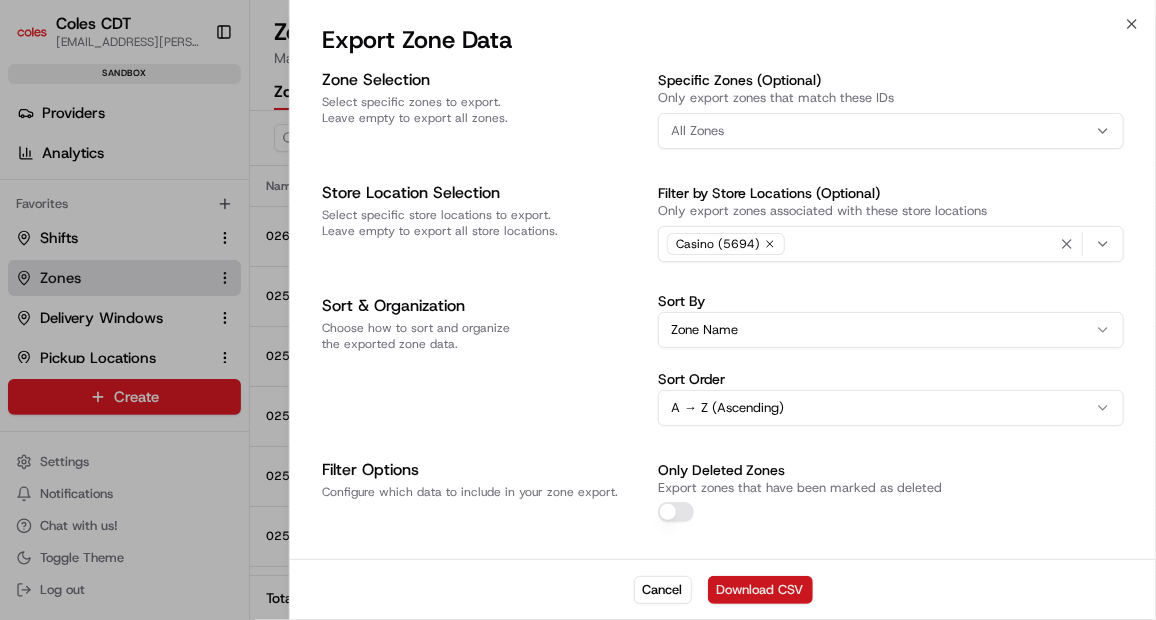 click on "Download CSV" at bounding box center (760, 590) 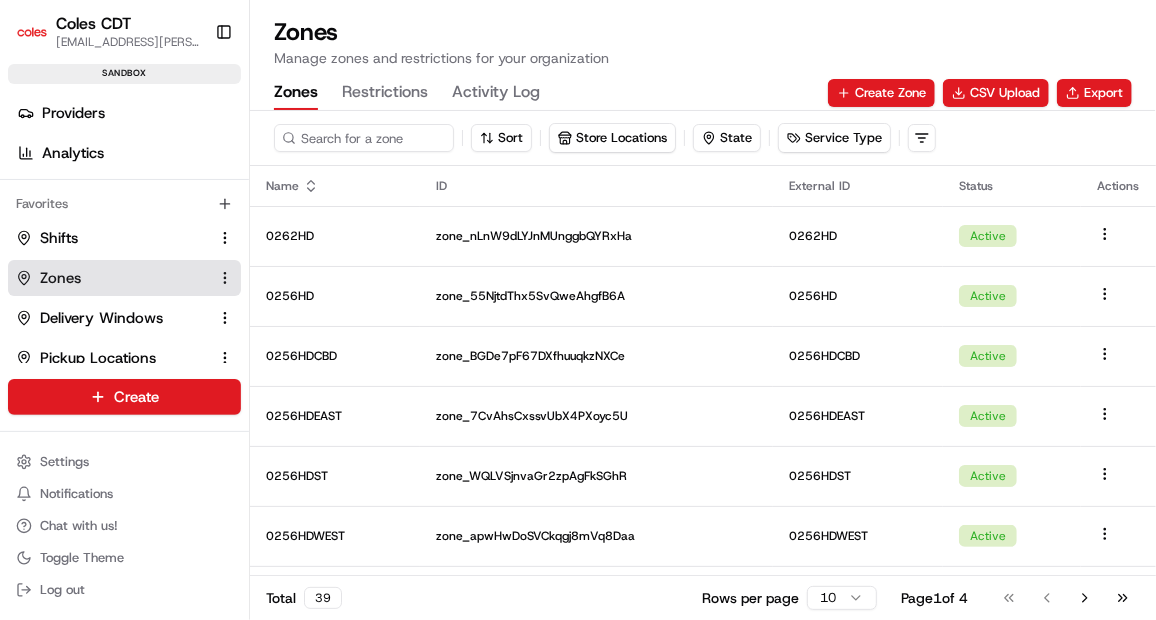 click on "Sort Store Locations State Service Type" at bounding box center [703, 138] 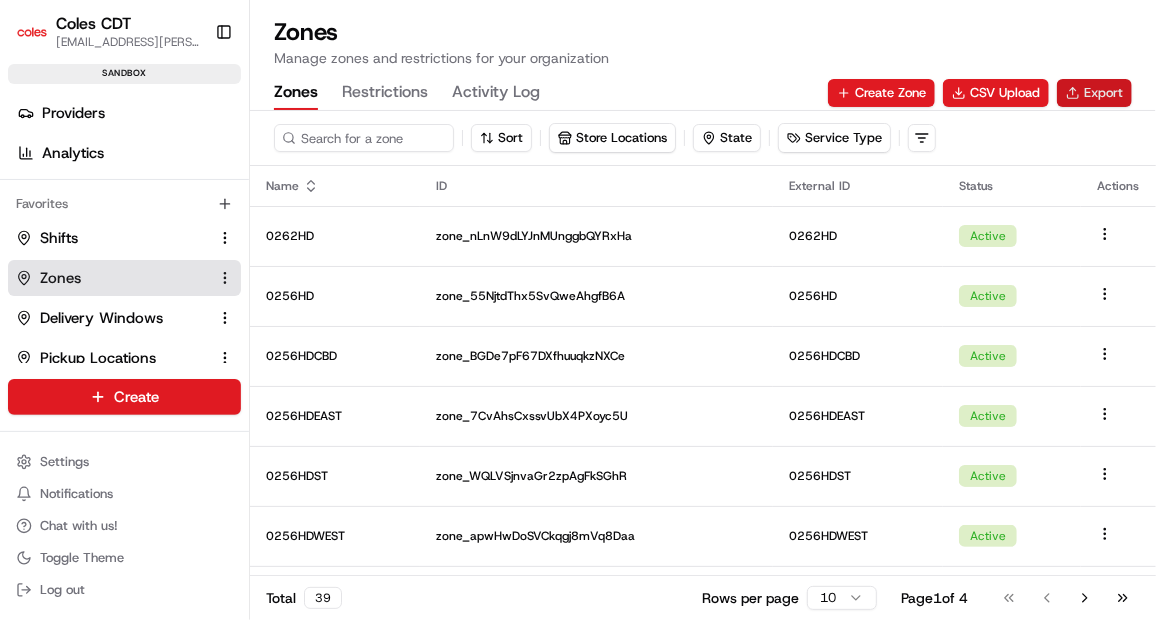 click on "Export" at bounding box center [1094, 93] 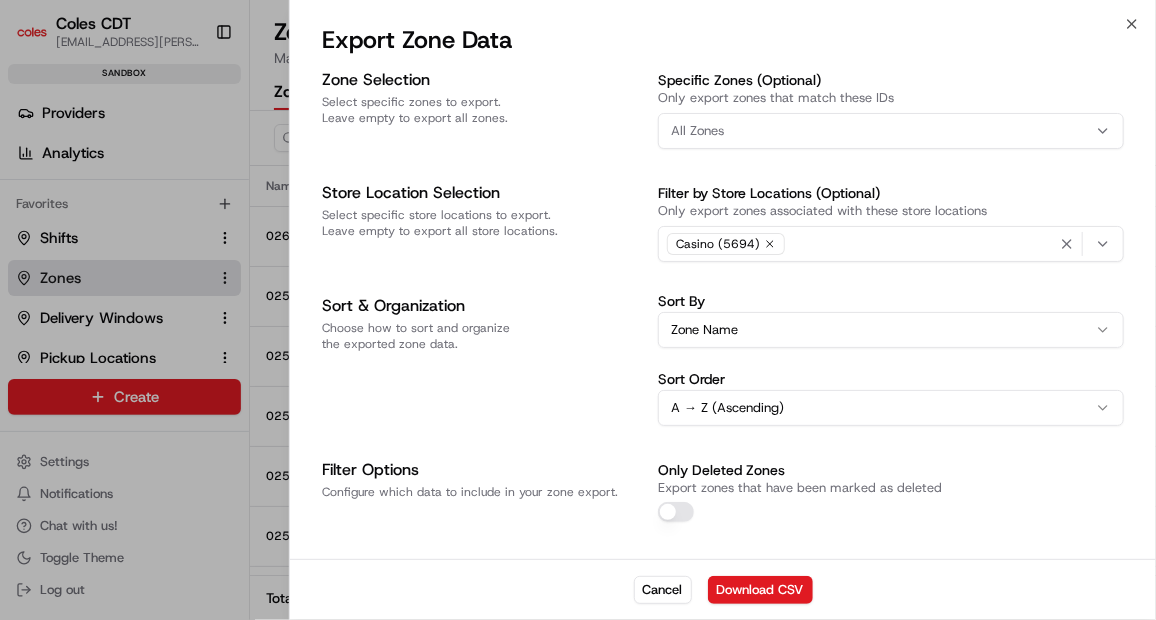 click on "Close Export Zone Data Zone Selection Select specific zones to export. Leave empty to export all zones. Specific Zones (Optional) Only export zones that match these IDs All Zones Store Location Selection Select specific store locations to export. Leave empty to export all store locations. Filter by Store Locations (Optional) Only export zones associated with these store locations Casino (5694) Sort & Organization Choose how to sort and organize the exported zone data. Sort By Zone Name Sort Order A → Z (Ascending) Filter Options Configure which data to include in your zone export. Only Deleted Zones Export zones that have been marked as deleted Cancel Download CSV" at bounding box center (722, 310) 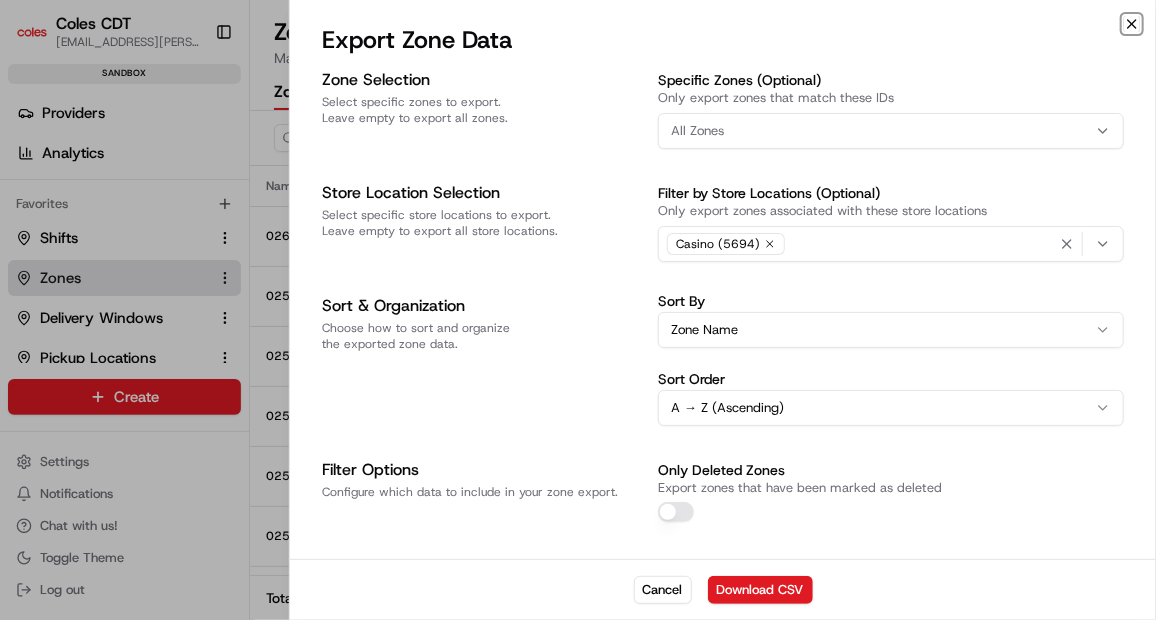 click 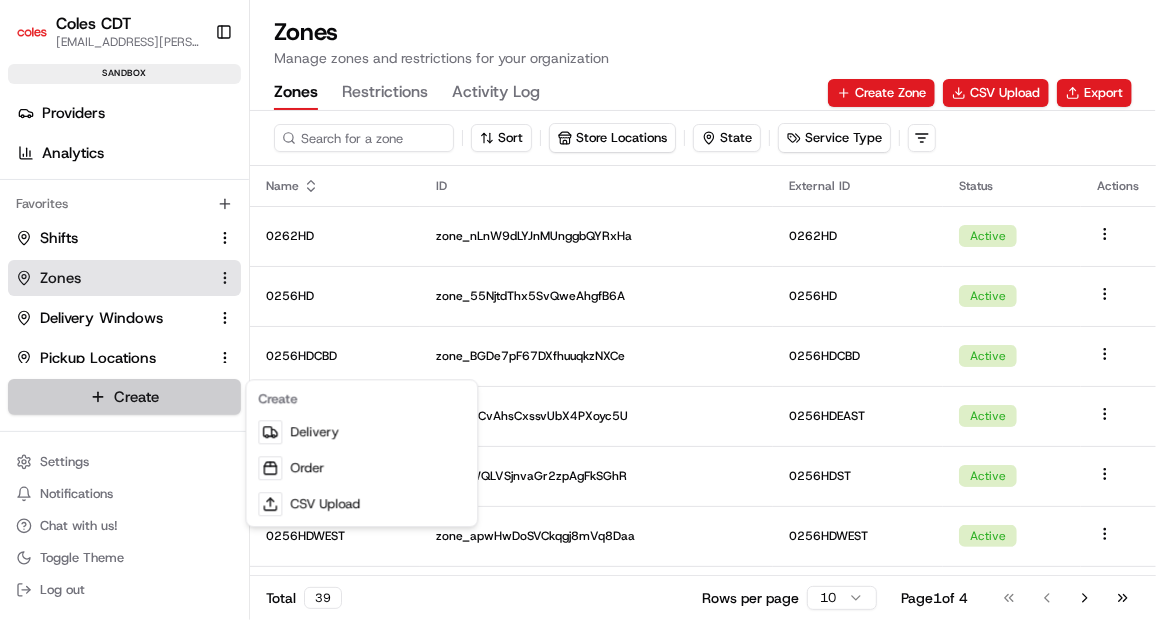 click on "Coles CDT [EMAIL_ADDRESS][PERSON_NAME][PERSON_NAME][DOMAIN_NAME] Toggle Sidebar sandbox Orders Deliveries Providers Analytics Favorites Shifts Zones Delivery Windows Pickup Locations Dropoff Locations Main Menu Members & Organization Organization Users Roles Preferences Customization Tracking Orchestration Automations Dispatch Strategy Optimization Strategy Locations Pickup Locations Dropoff Locations Zones Shifts Delivery Windows Billing Billing Refund Requests Integrations Notification Triggers Webhooks API Keys Request Logs Create Settings Notifications Chat with us! Toggle Theme Log out Zones Manage zones and restrictions for your organization Zones Restrictions Activity Log Create Zone CSV Upload Export Sort Store Locations State Service Type Name ID External ID Status Actions 0262HD zone_nLnW9dLYJnMUnggbQYRxHa 0262HD Active 0256HD zone_55NjtdThx5SvQweAhgfB6A 0256HD Active 0256HDCBD zone_BGDe7pF67DXfhuuqkzNXCe 0256HDCBD Active 0256HDEAST zone_7CvAhsCxssvUbX4PXoyc5U 0256HDEAST Active 0256HDST 0256HDST Active 39 1" at bounding box center [578, 310] 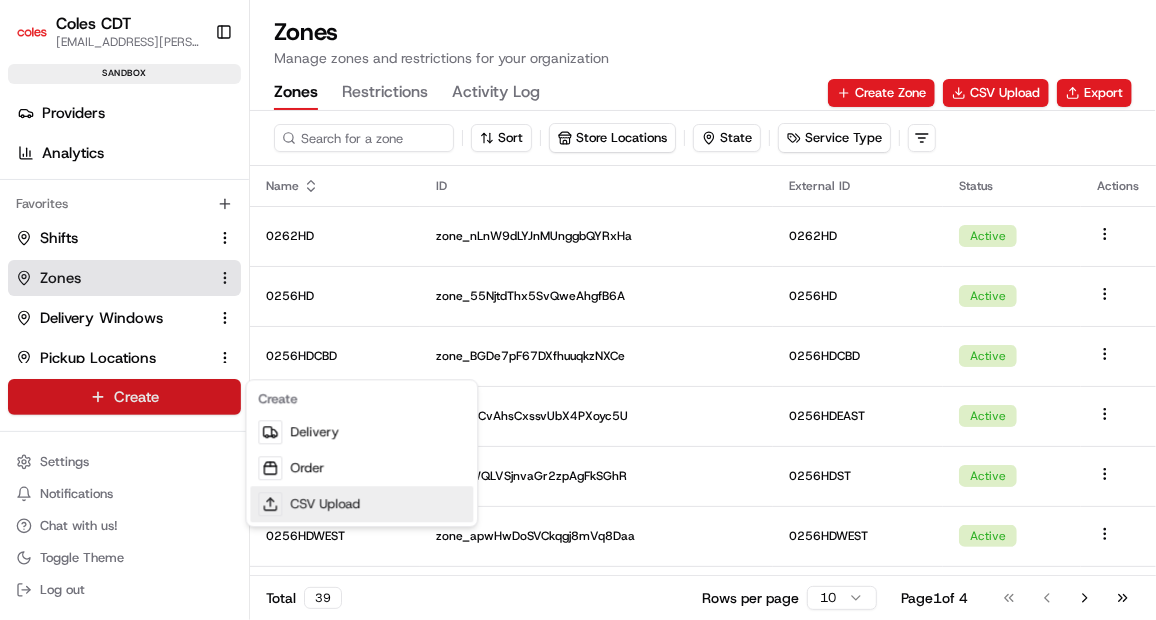 click on "CSV Upload" at bounding box center [361, 504] 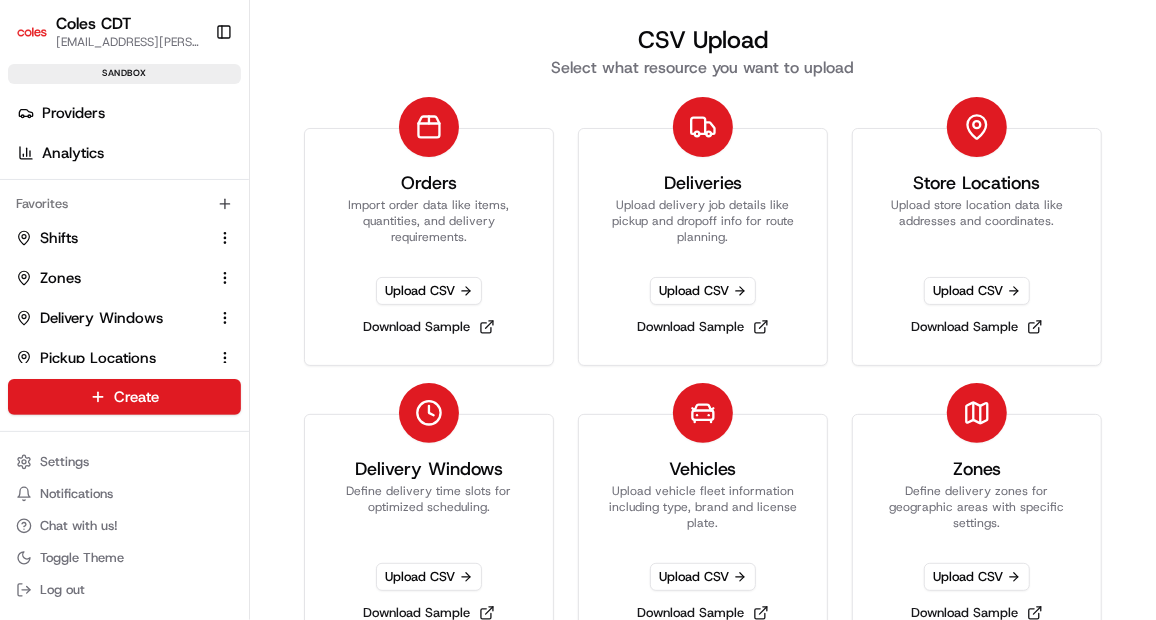 scroll, scrollTop: 235, scrollLeft: 0, axis: vertical 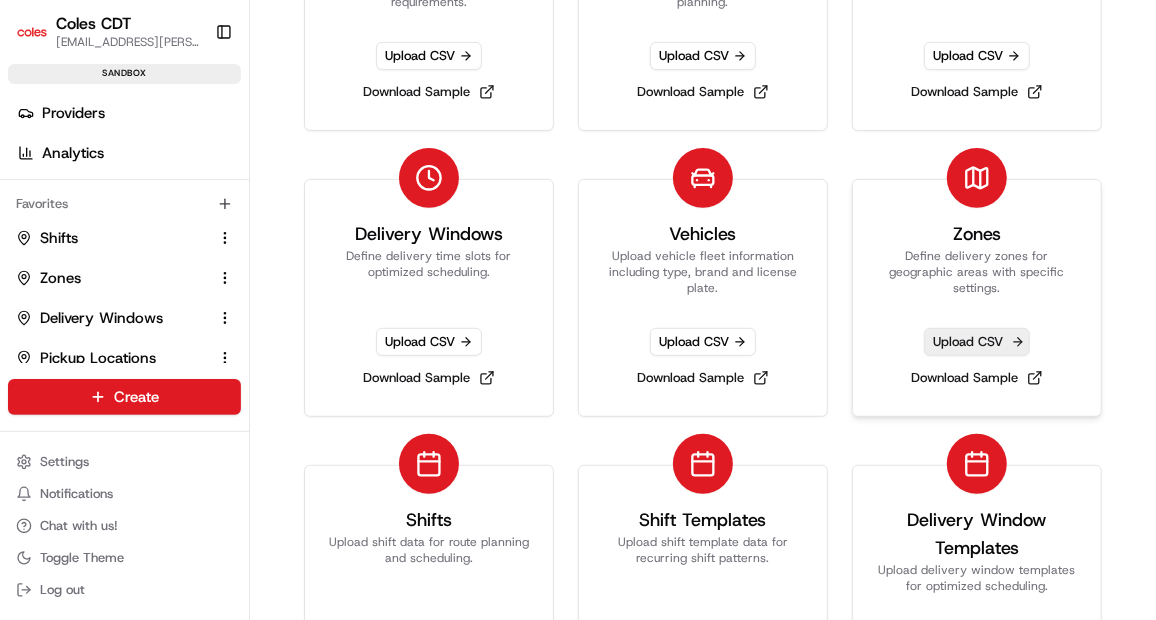 click on "Upload CSV" at bounding box center [977, 342] 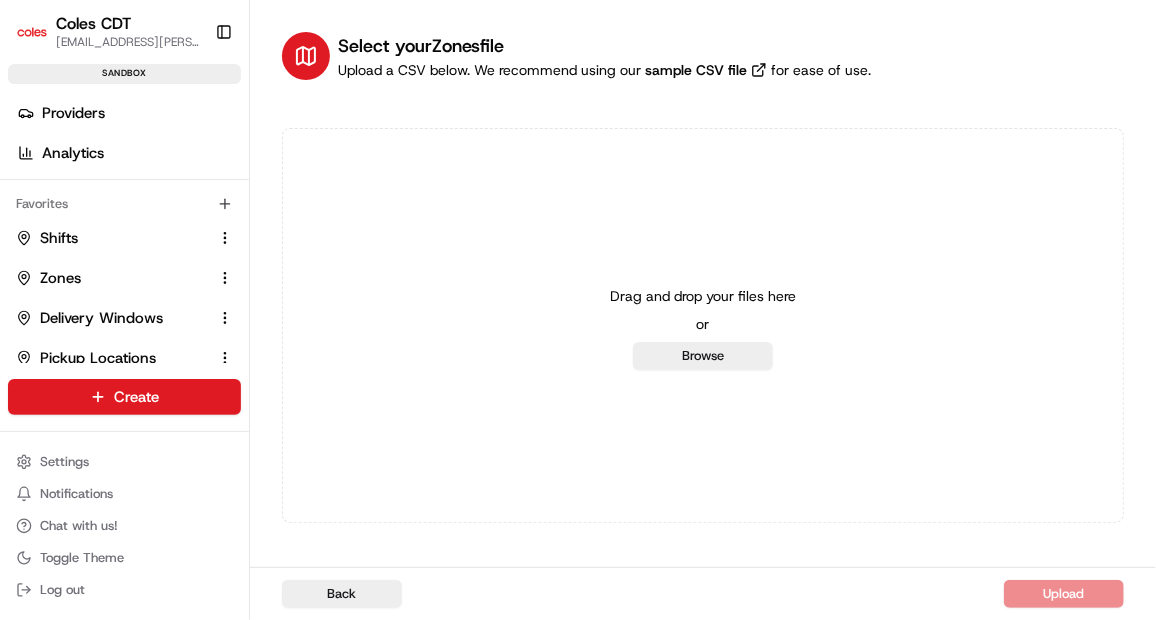 scroll, scrollTop: 0, scrollLeft: 0, axis: both 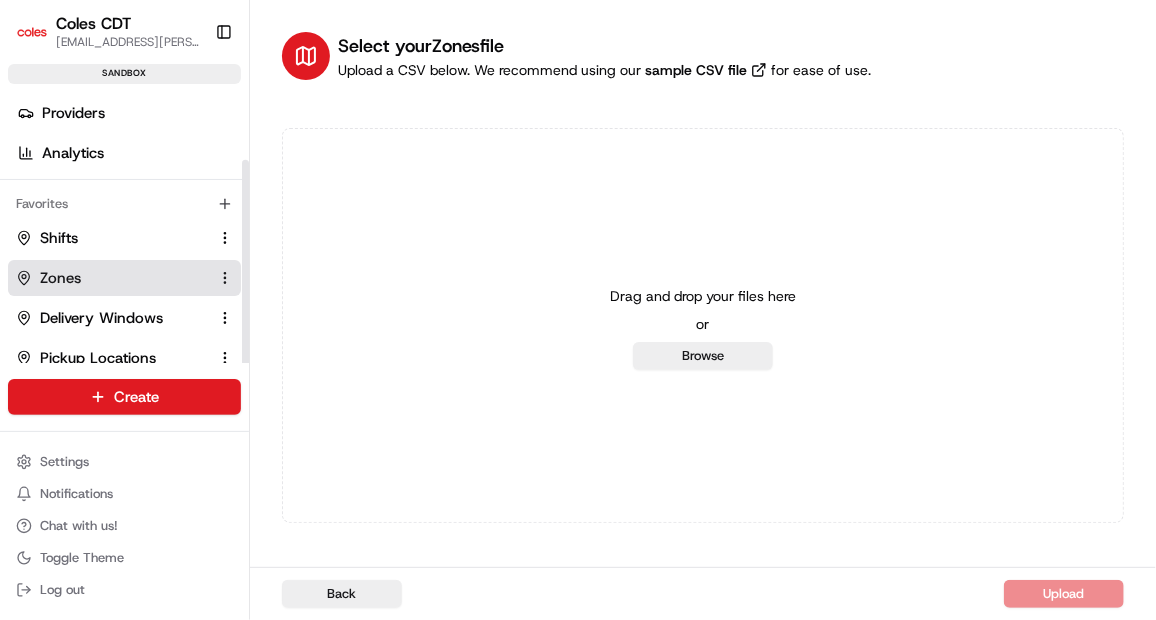 click on "Zones" at bounding box center (112, 278) 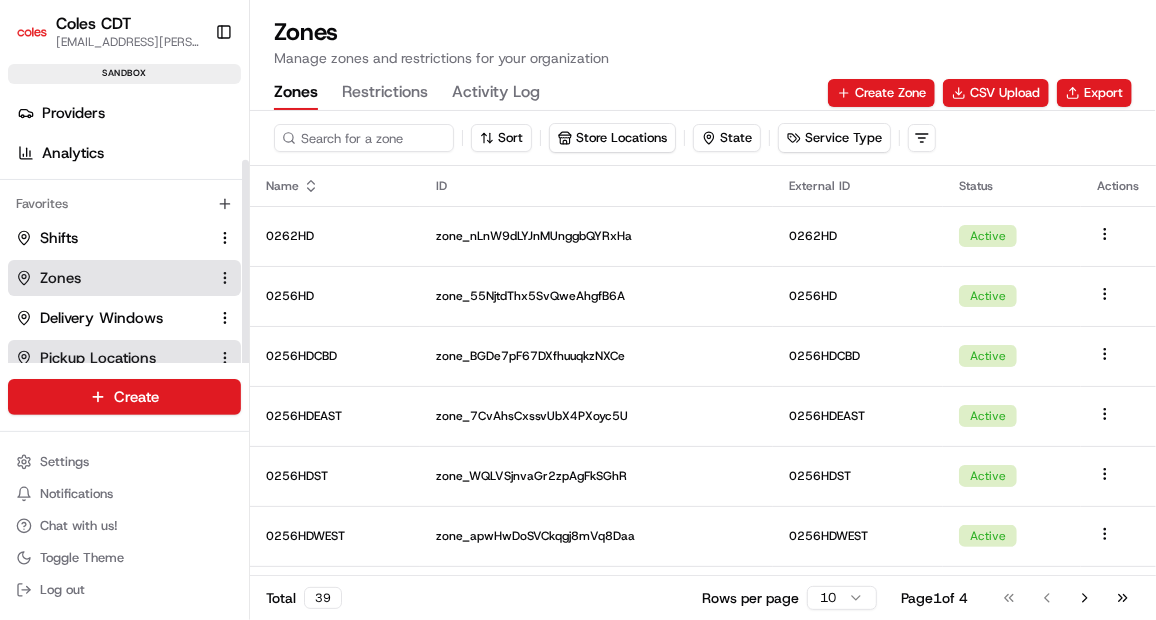 click on "Pickup Locations" at bounding box center [112, 358] 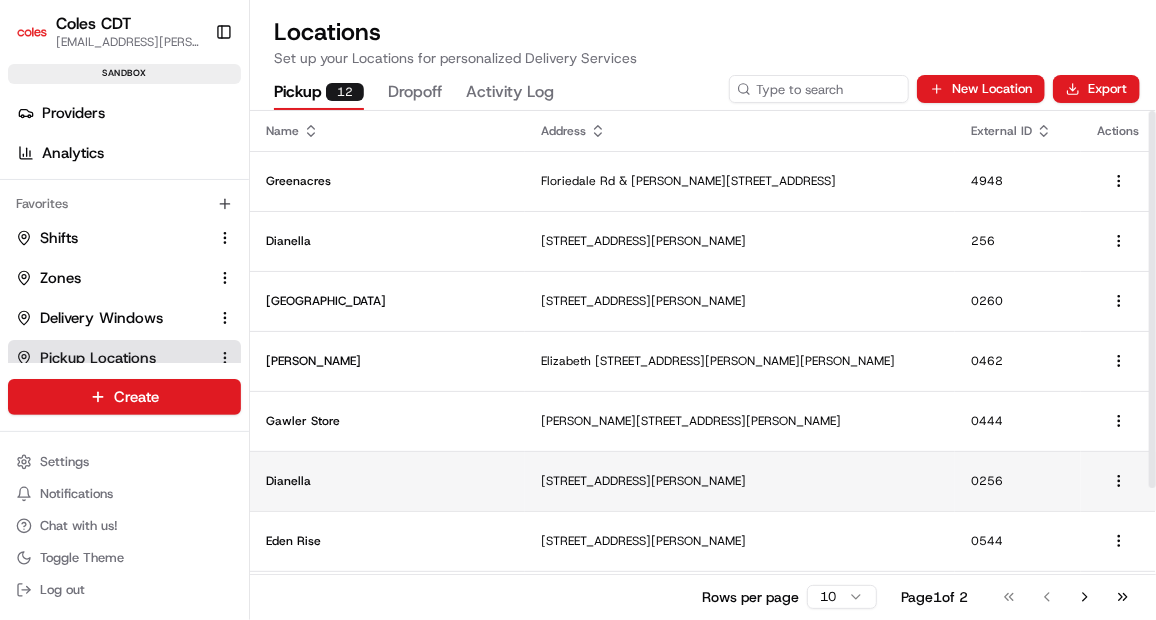 click on "Dianella" at bounding box center (387, 481) 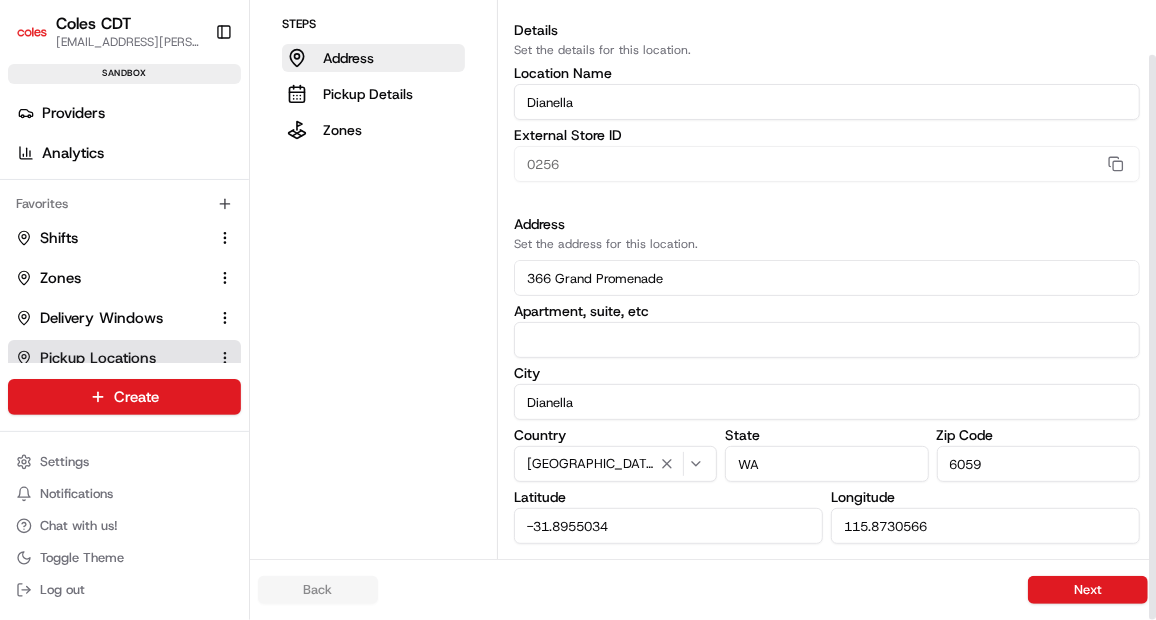 scroll, scrollTop: 0, scrollLeft: 0, axis: both 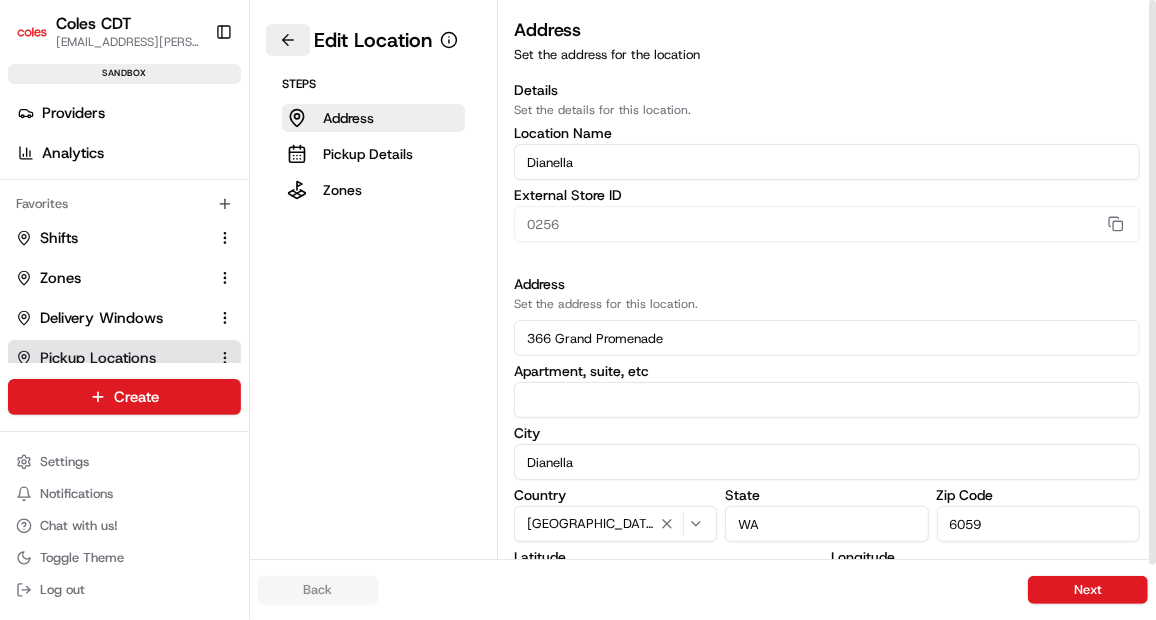 click at bounding box center (288, 40) 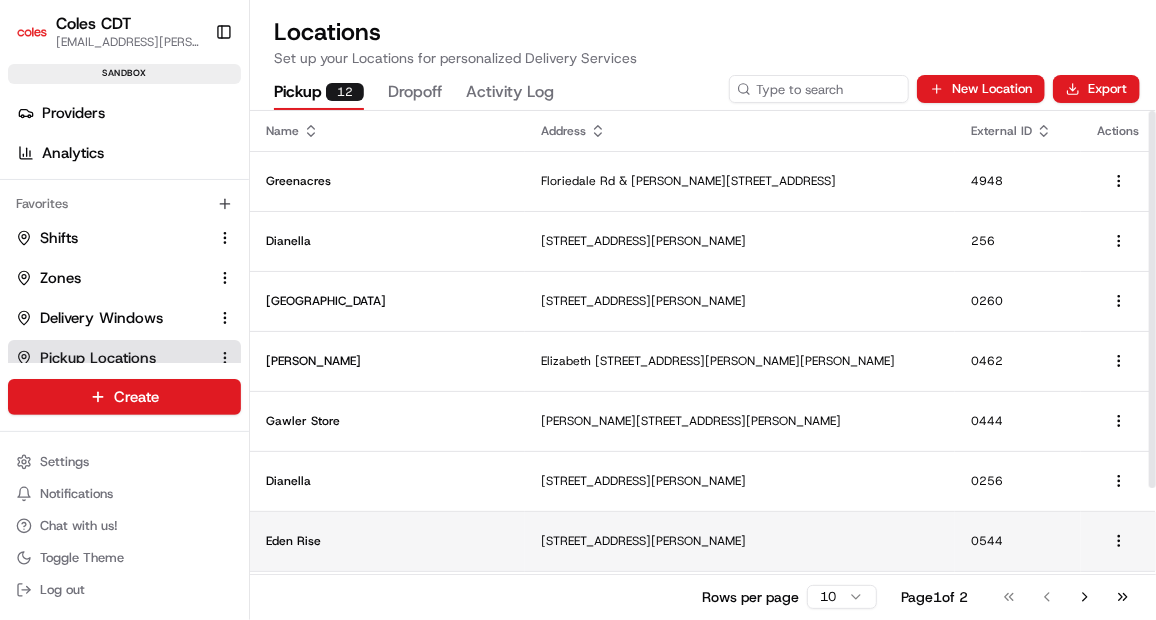 click on "Eden Rise" at bounding box center [387, 541] 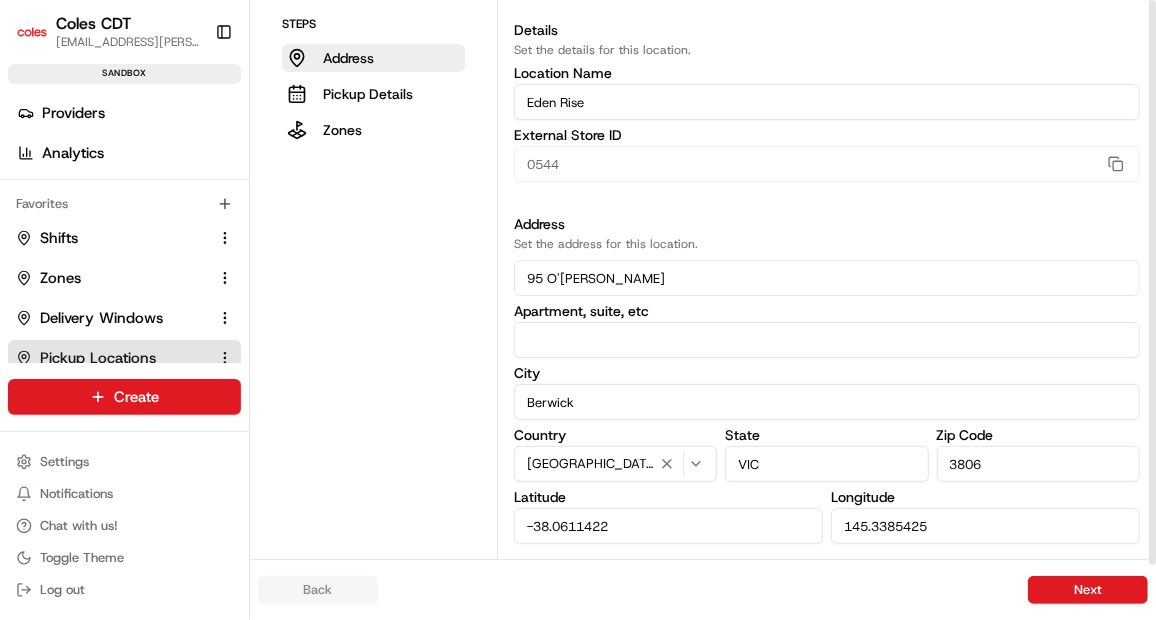 scroll, scrollTop: 0, scrollLeft: 0, axis: both 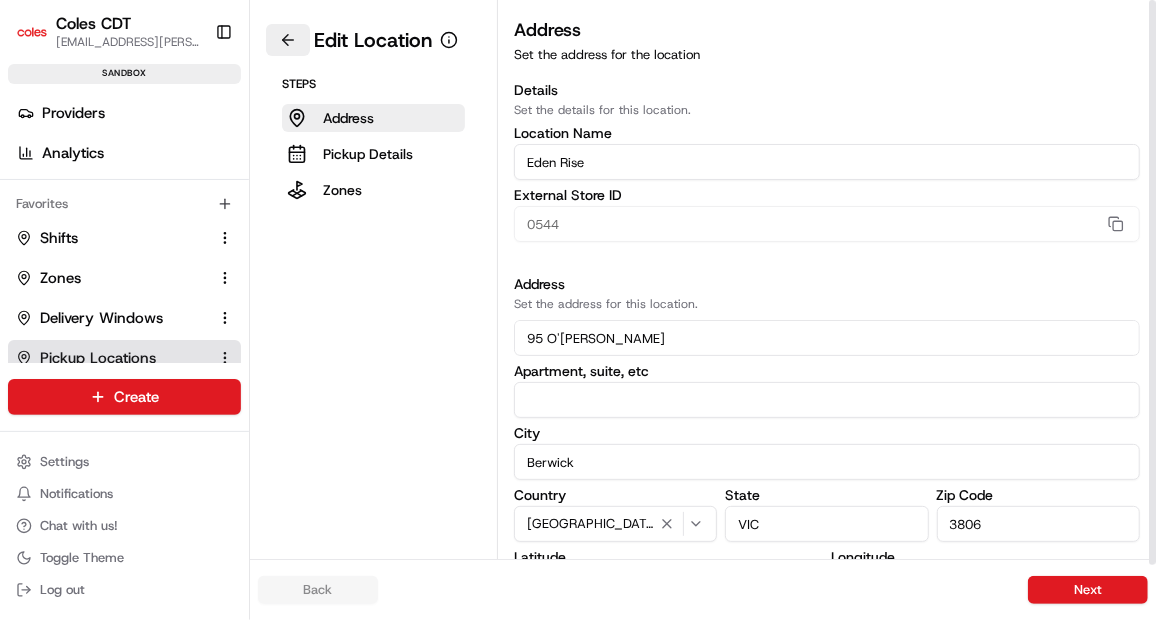 click at bounding box center [288, 40] 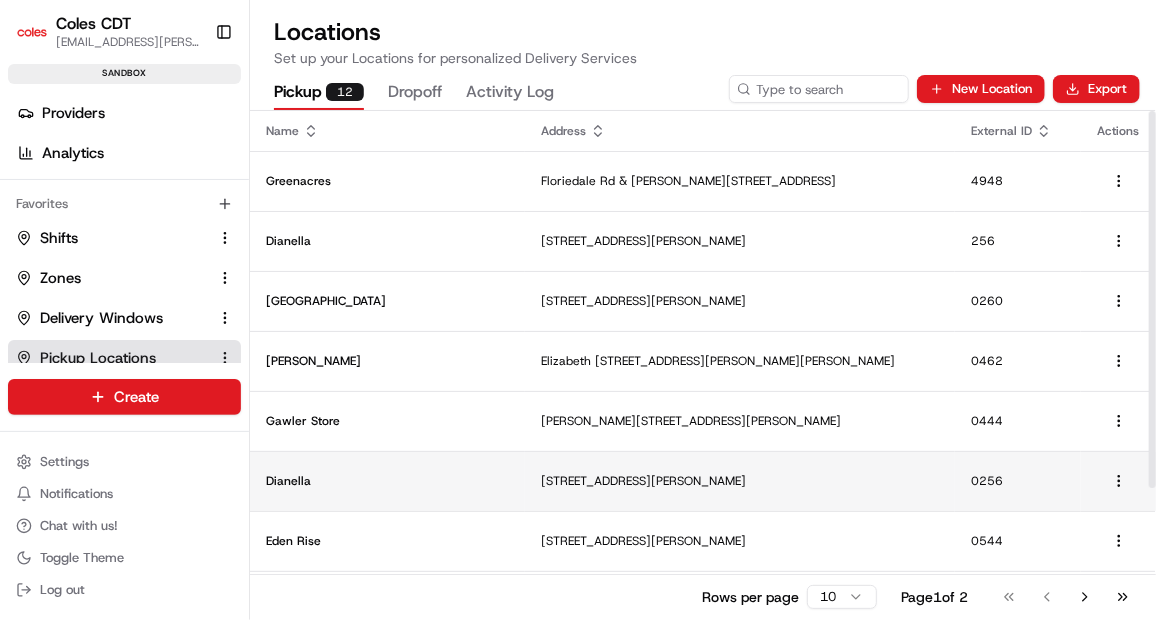 click on "Dianella" at bounding box center [387, 481] 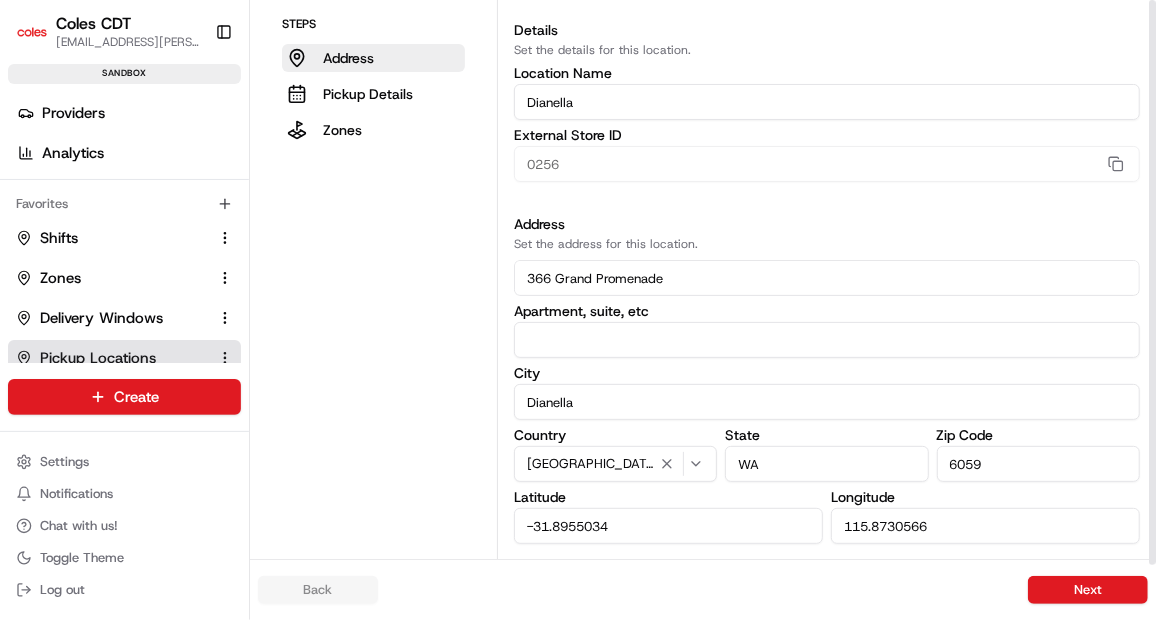 scroll, scrollTop: 0, scrollLeft: 0, axis: both 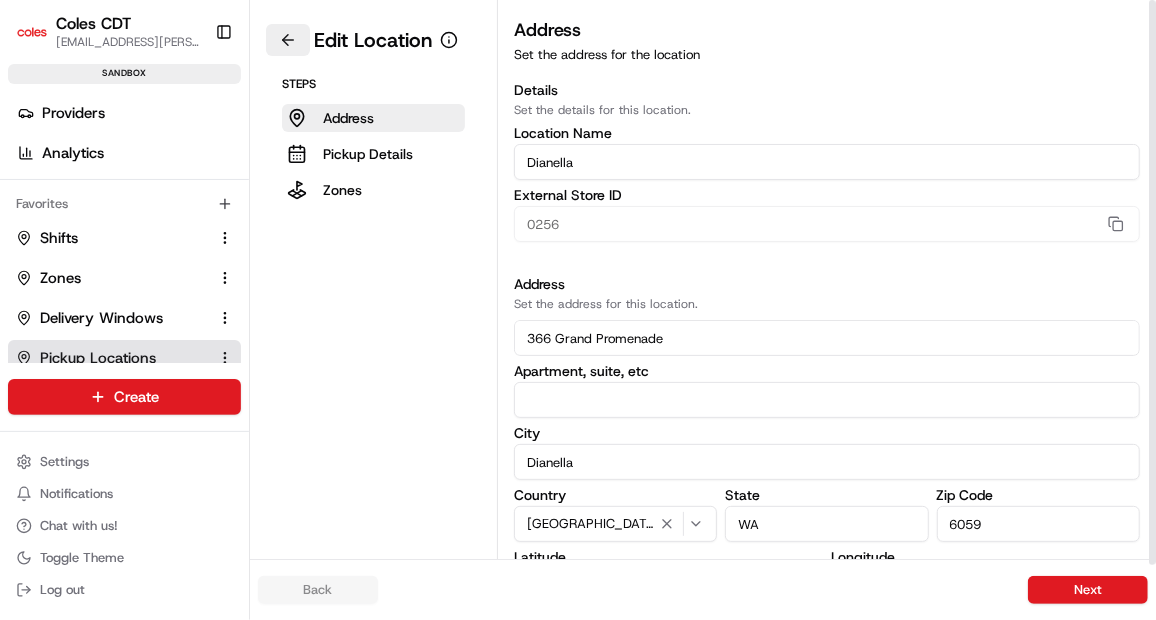 click at bounding box center (288, 40) 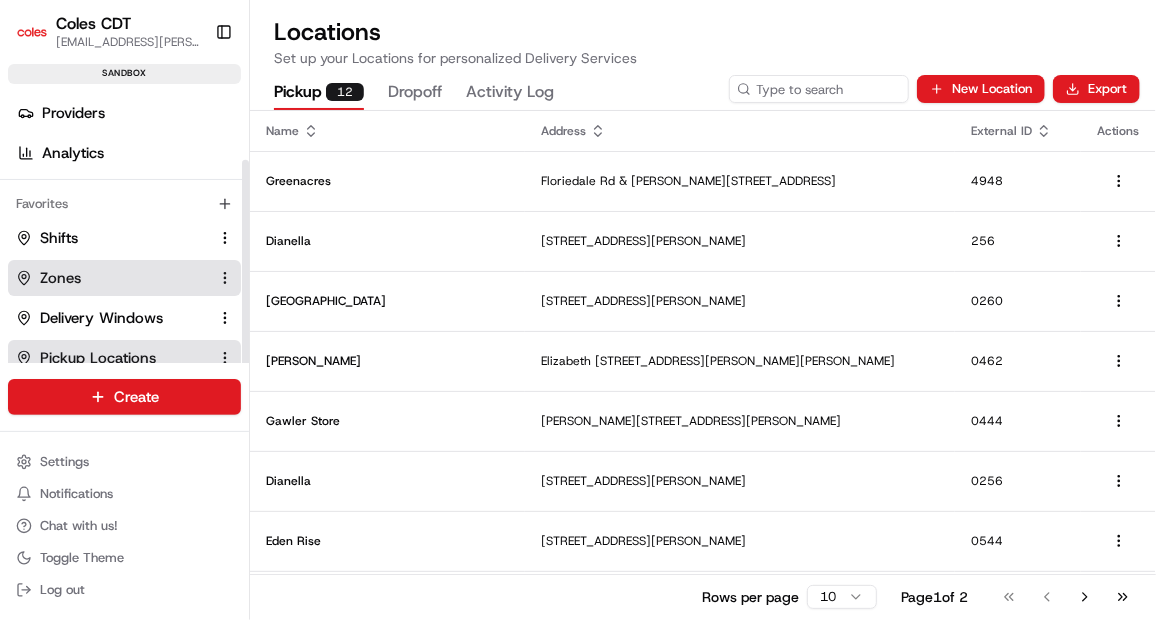 click on "Zones" at bounding box center (112, 278) 